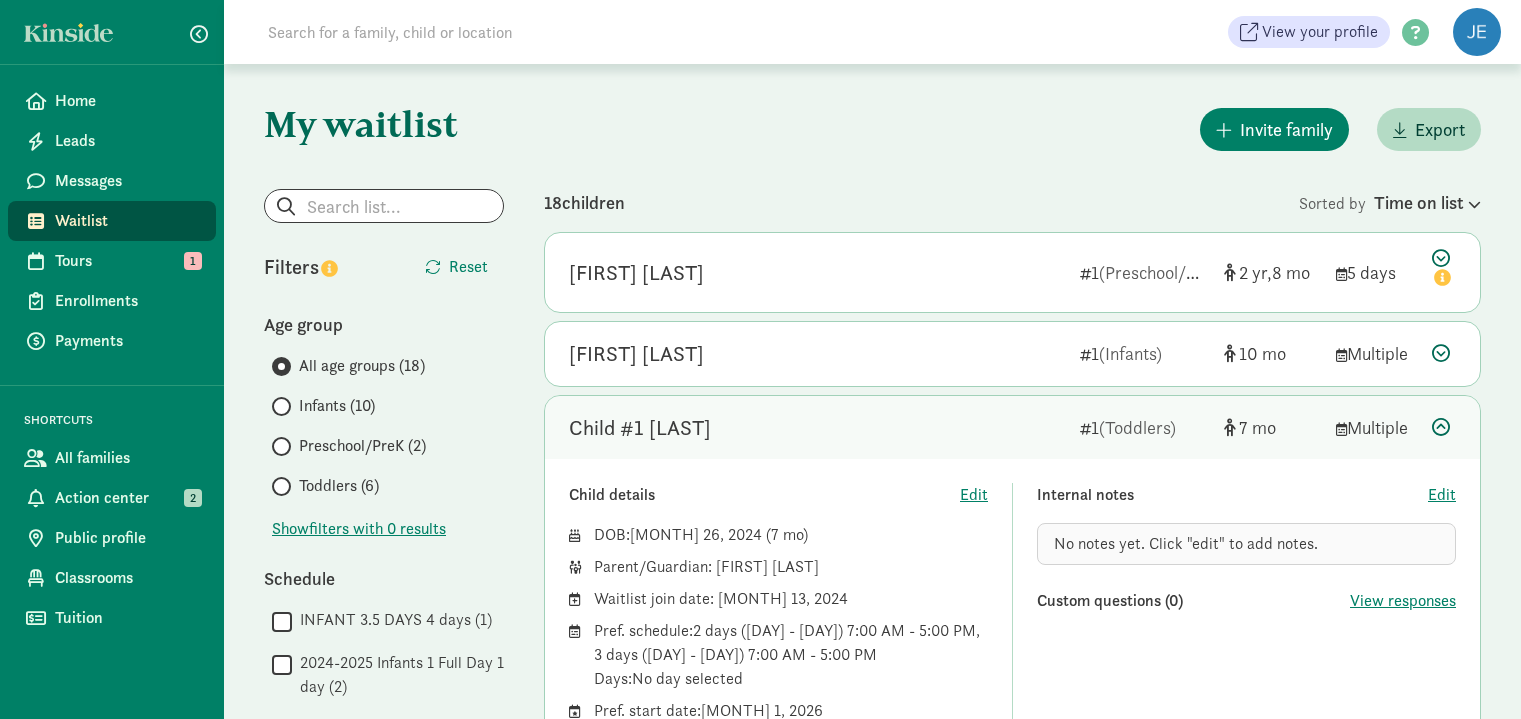 scroll, scrollTop: 200, scrollLeft: 0, axis: vertical 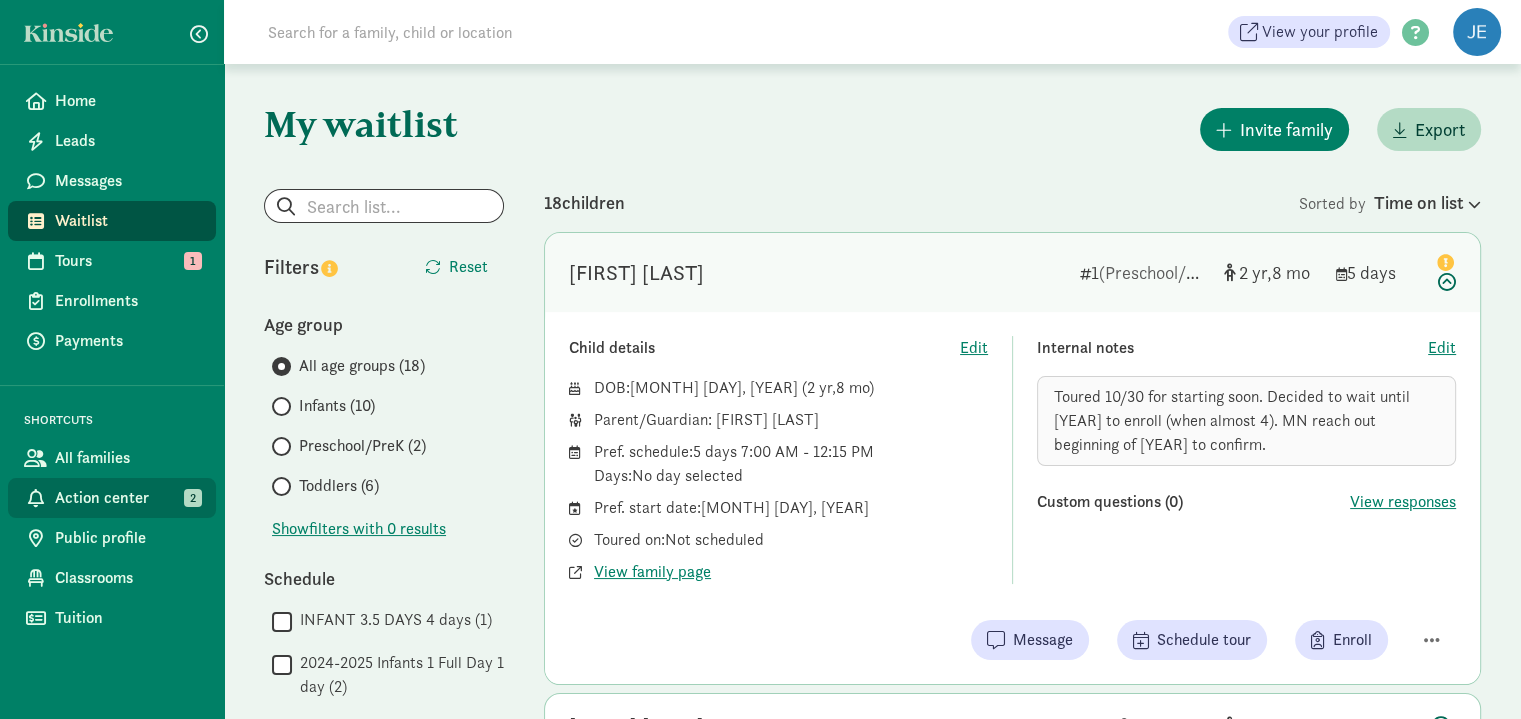 click on "Action center" at bounding box center [127, 498] 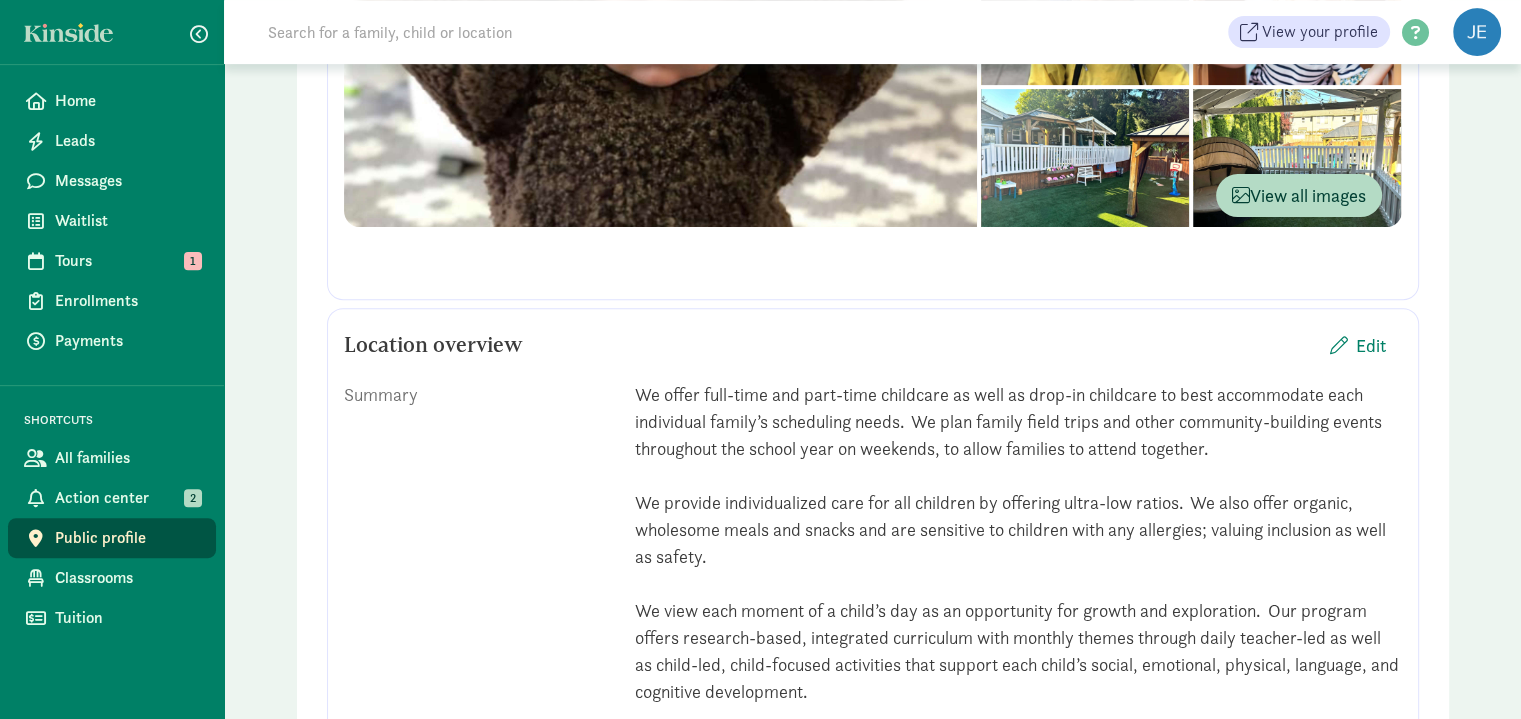 scroll, scrollTop: 700, scrollLeft: 0, axis: vertical 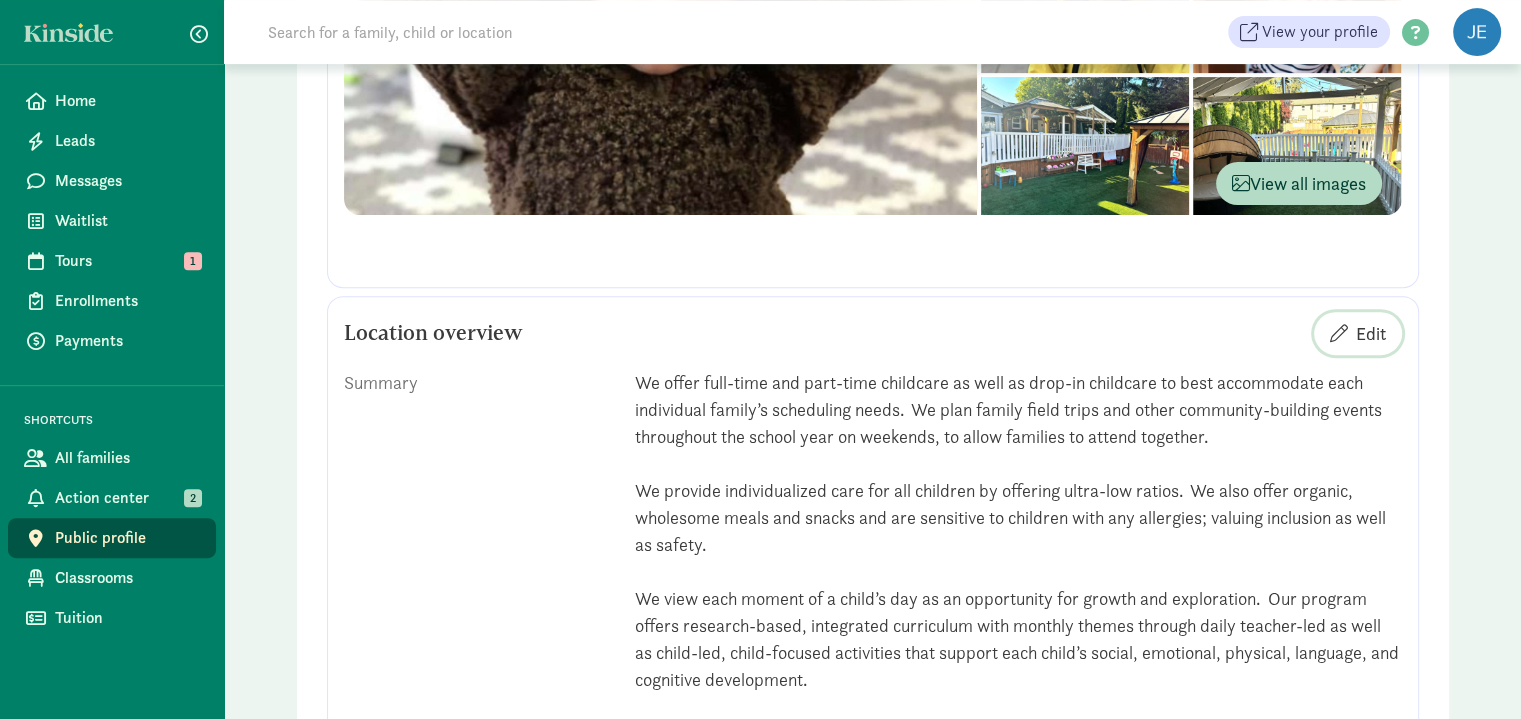 click on "Edit" at bounding box center (1371, 333) 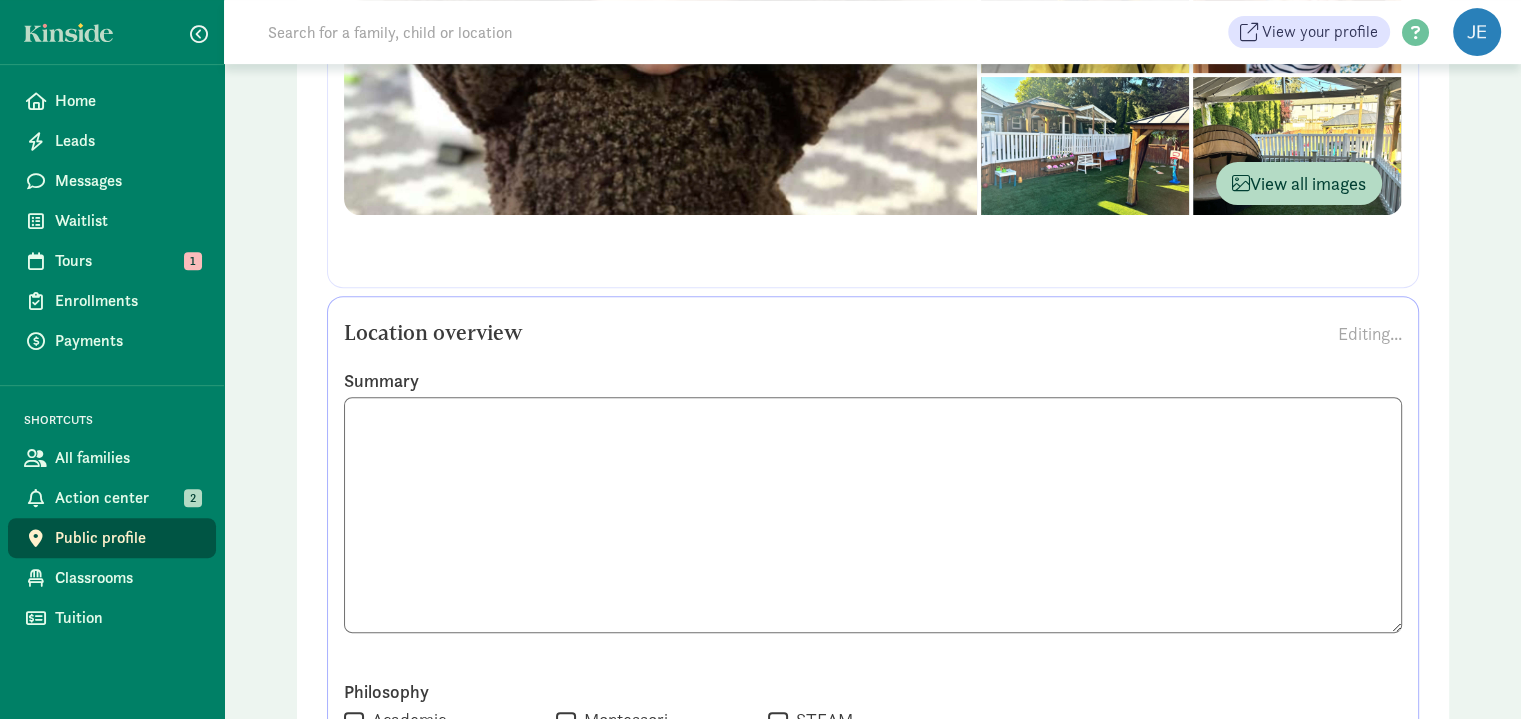 scroll, scrollTop: 0, scrollLeft: 0, axis: both 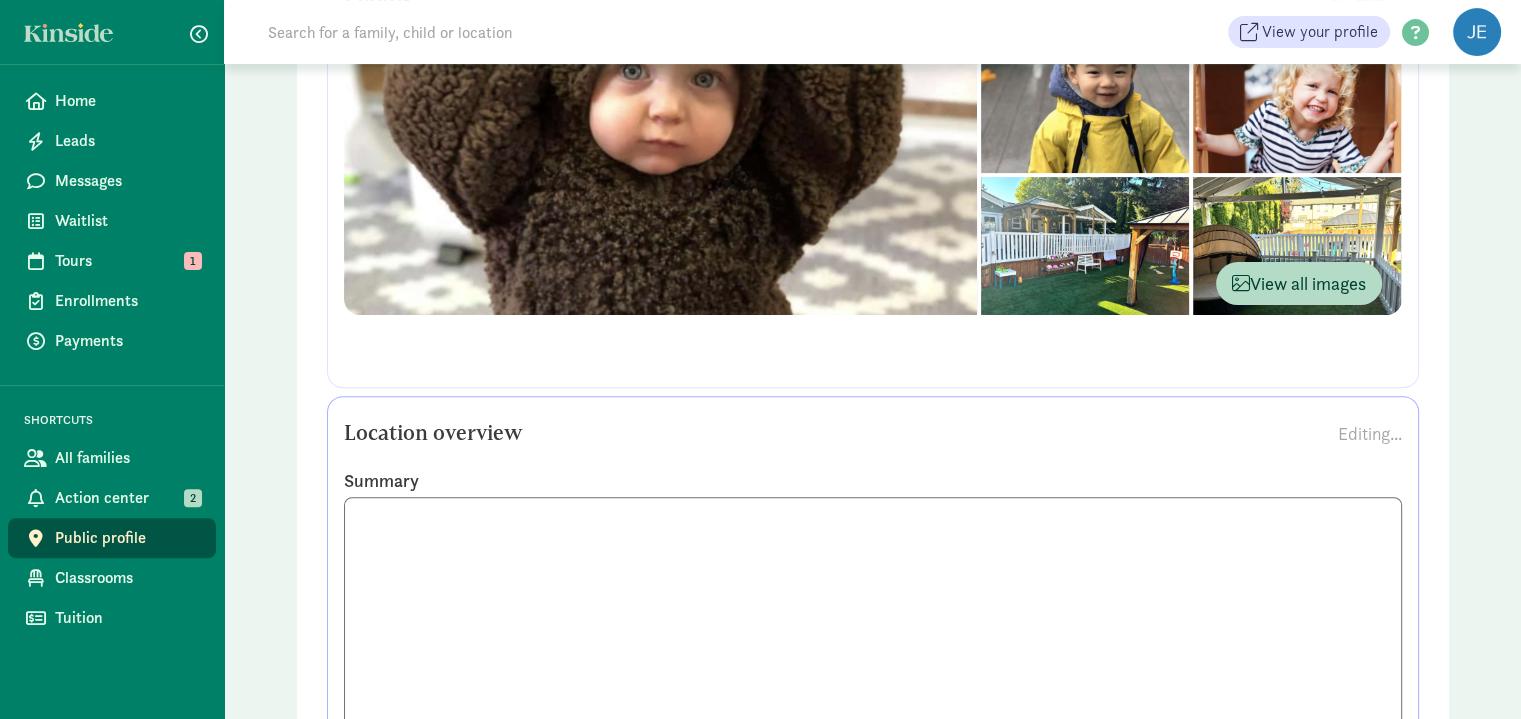 click at bounding box center [873, 615] 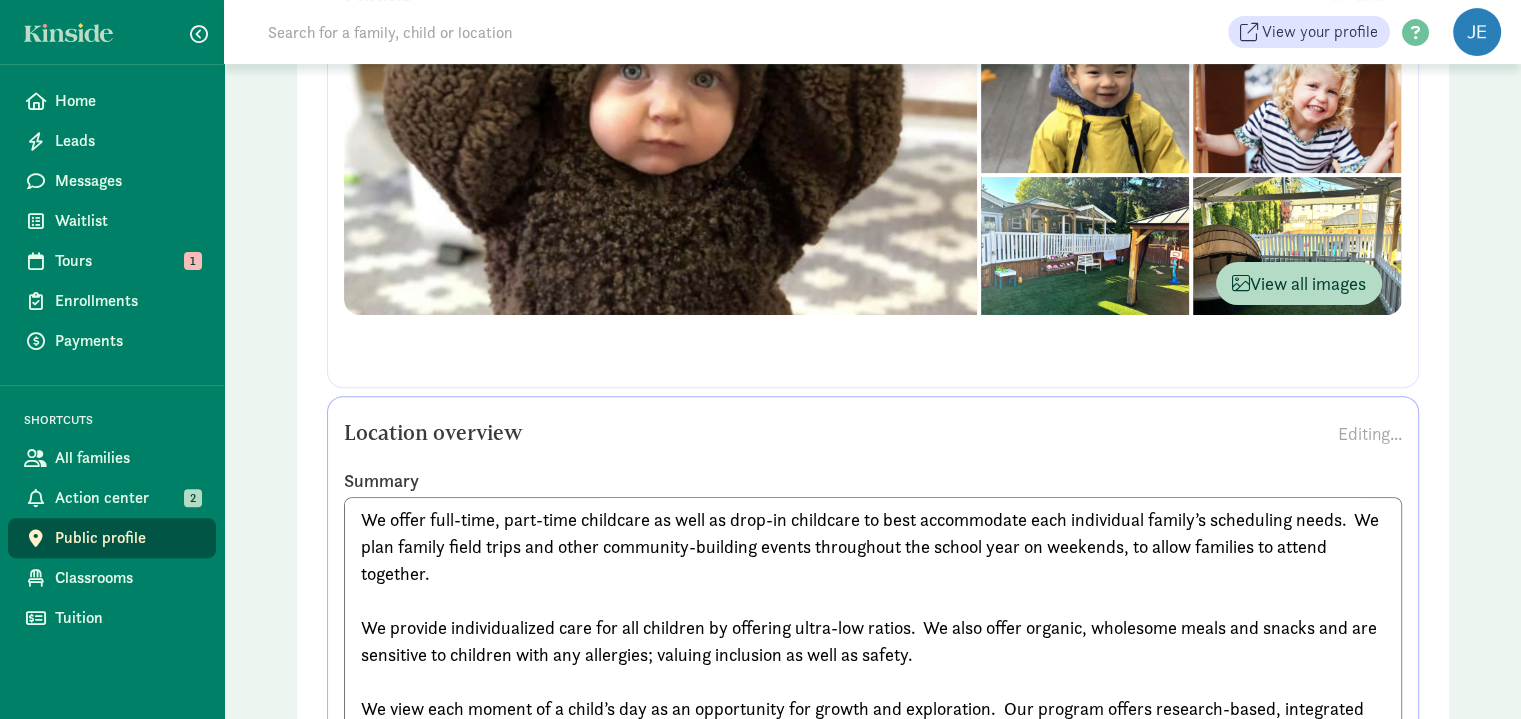 drag, startPoint x: 648, startPoint y: 517, endPoint x: 579, endPoint y: 519, distance: 69.02898 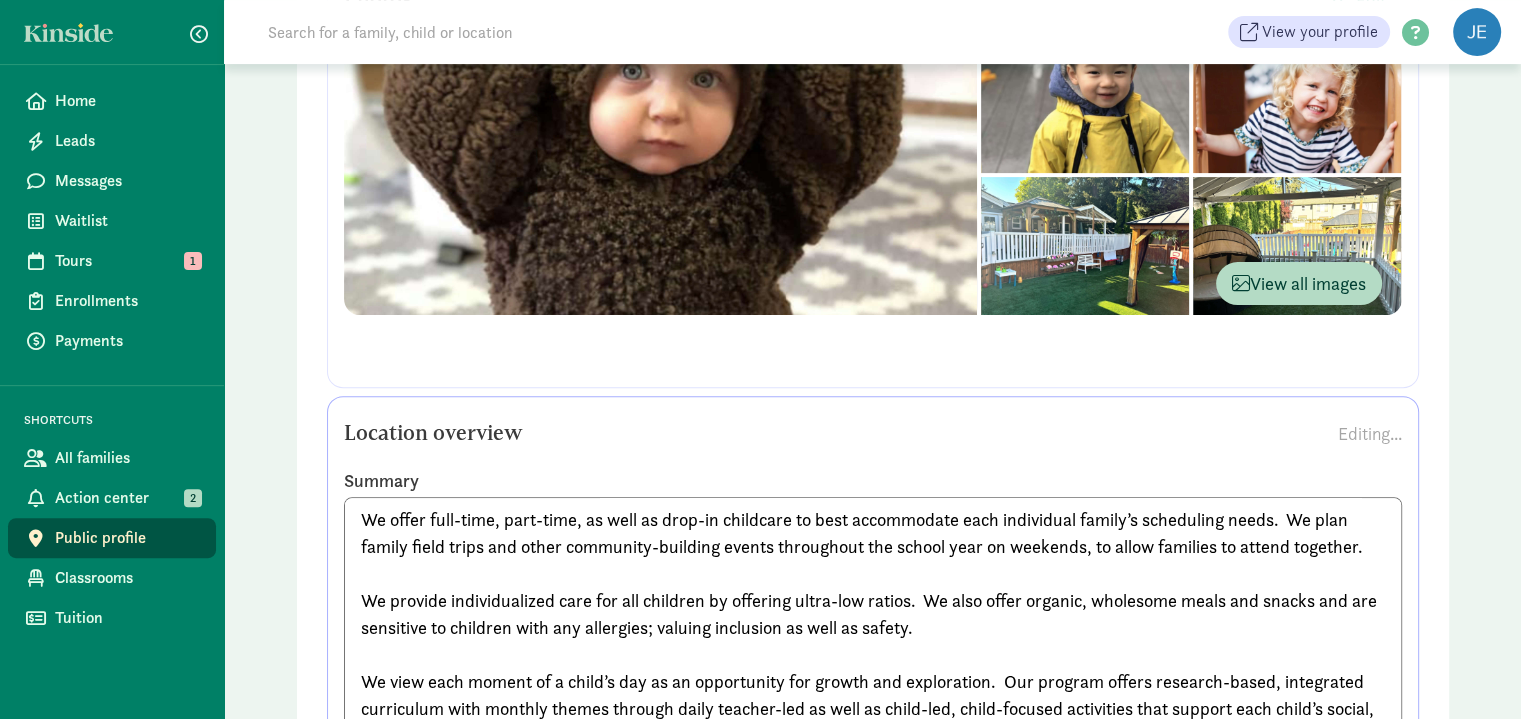 drag, startPoint x: 659, startPoint y: 518, endPoint x: 580, endPoint y: 518, distance: 79 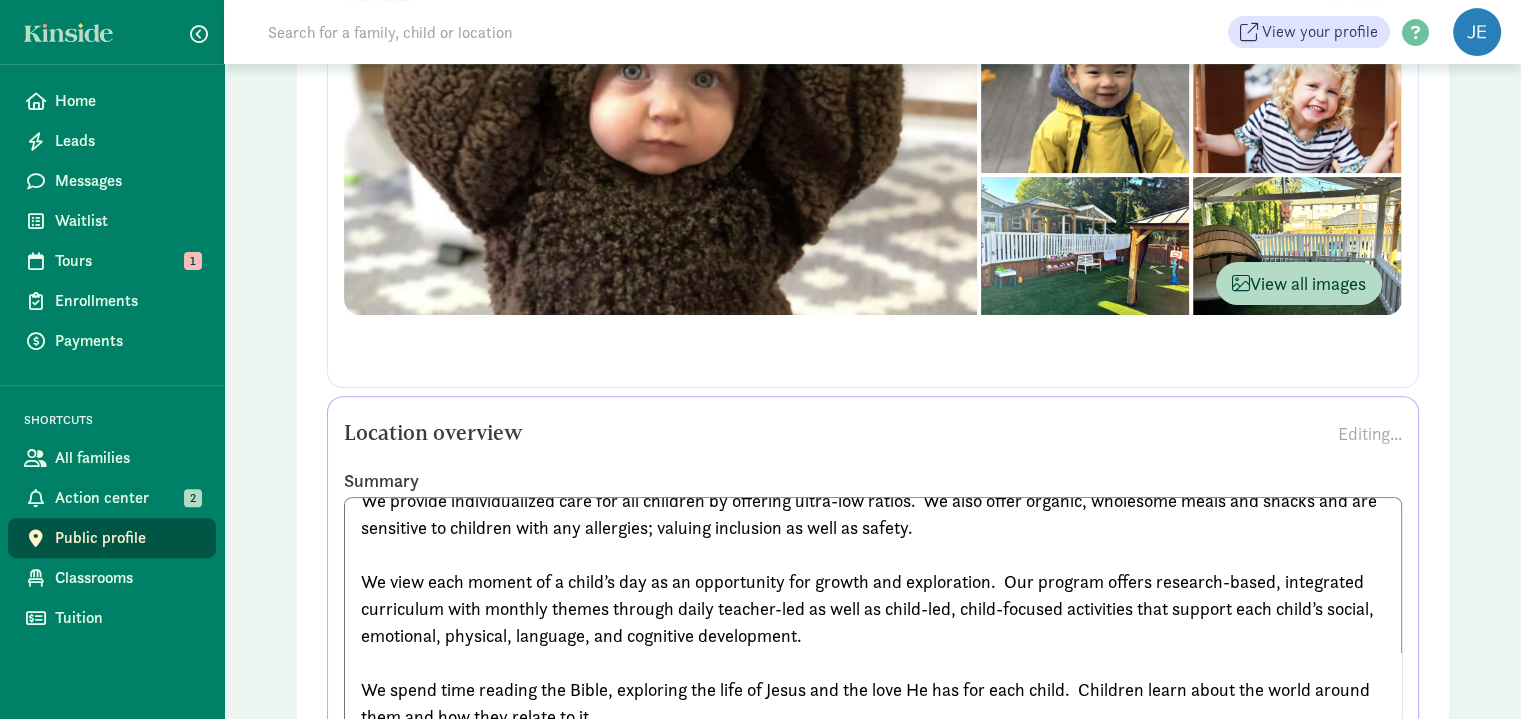 scroll, scrollTop: 0, scrollLeft: 0, axis: both 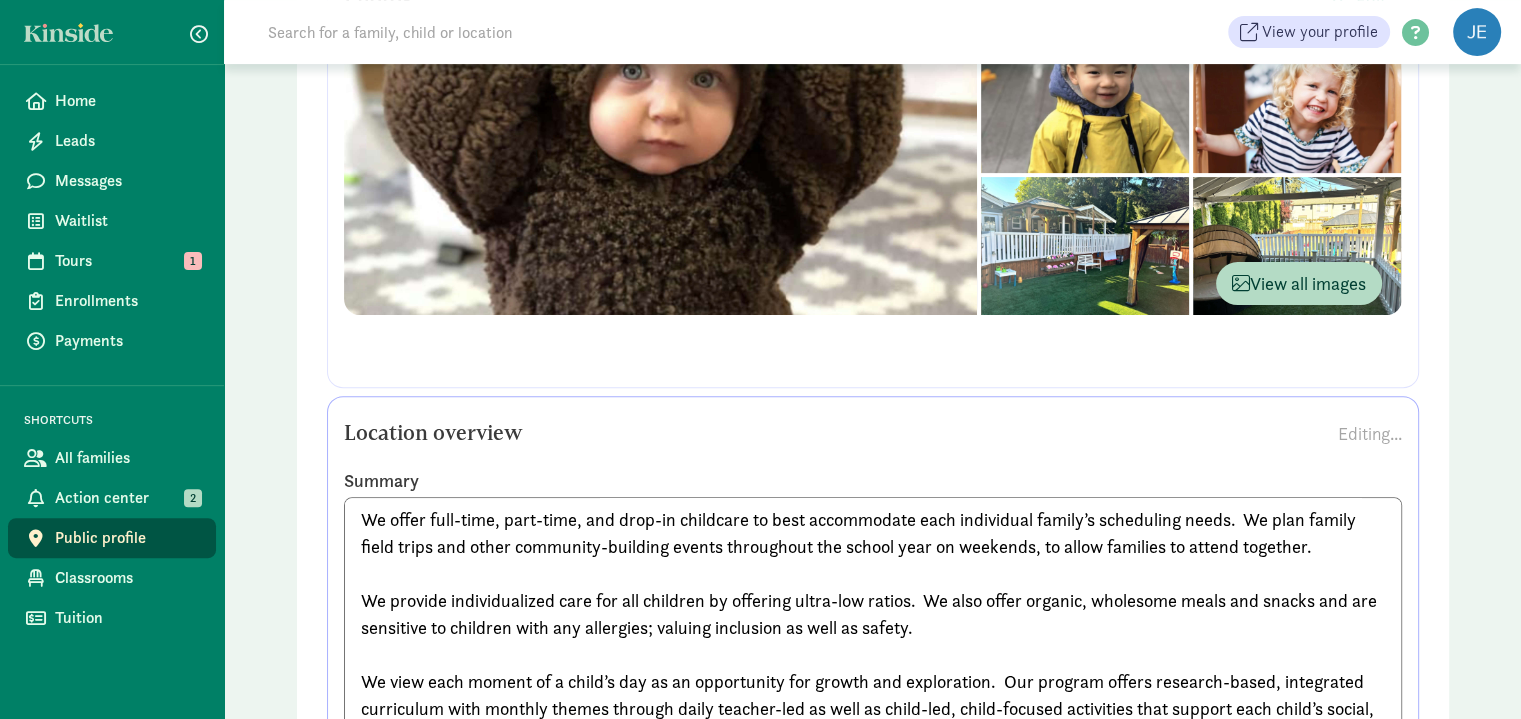 click on "We offer full-time, part-time, and drop-in childcare to best accommodate each individual family’s scheduling needs.  We plan family field trips and other community-building events throughout the school year on weekends, to allow families to attend together.
We provide individualized care for all children by offering ultra-low ratios.  We also offer organic, wholesome meals and snacks and are sensitive to children with any allergies; valuing inclusion as well as safety.
​We view each moment of a child’s day as an opportunity for growth and exploration.  Our program offers research-based, integrated curriculum with monthly themes through daily teacher-led as well as child-led, child-focused activities that support each child’s social, emotional, physical, language, and cognitive development.
We spend time reading the Bible, exploring the life of Jesus and the love He has for each child.  Children learn about the world around them and how they relate to it." at bounding box center (873, 615) 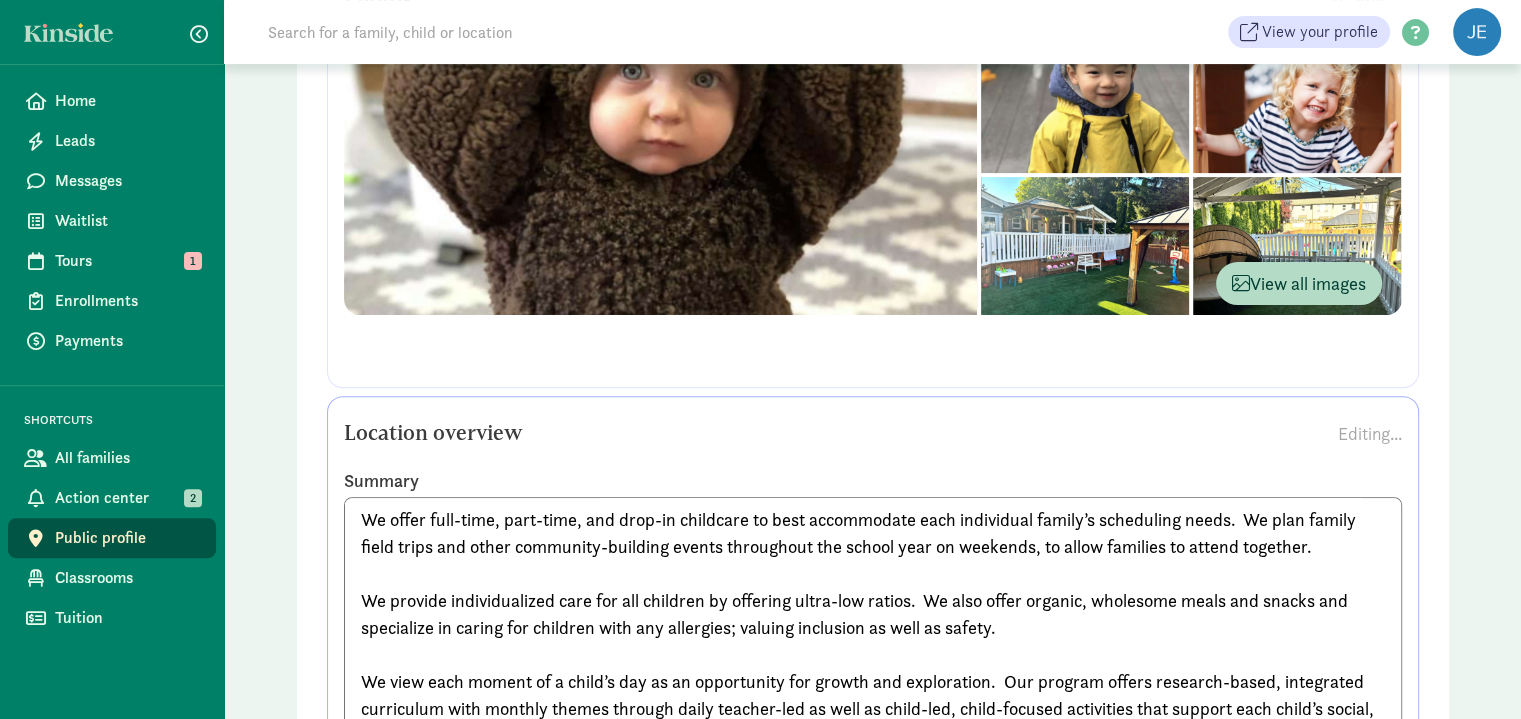 click on "We offer full-time, part-time, and drop-in childcare to best accommodate each individual family’s scheduling needs.  We plan family field trips and other community-building events throughout the school year on weekends, to allow families to attend together.
We provide individualized care for all children by offering ultra-low ratios.  We also offer organic, wholesome meals and snacks and specialize in caring for children with any allergies; valuing inclusion as well as safety.
​We view each moment of a child’s day as an opportunity for growth and exploration.  Our program offers research-based, integrated curriculum with monthly themes through daily teacher-led as well as child-led, child-focused activities that support each child’s social, emotional, physical, language, and cognitive development.
We spend time reading the Bible, exploring the life of Jesus and the love He has for each child.  Children learn about the world around them and how they relate to it." at bounding box center [873, 615] 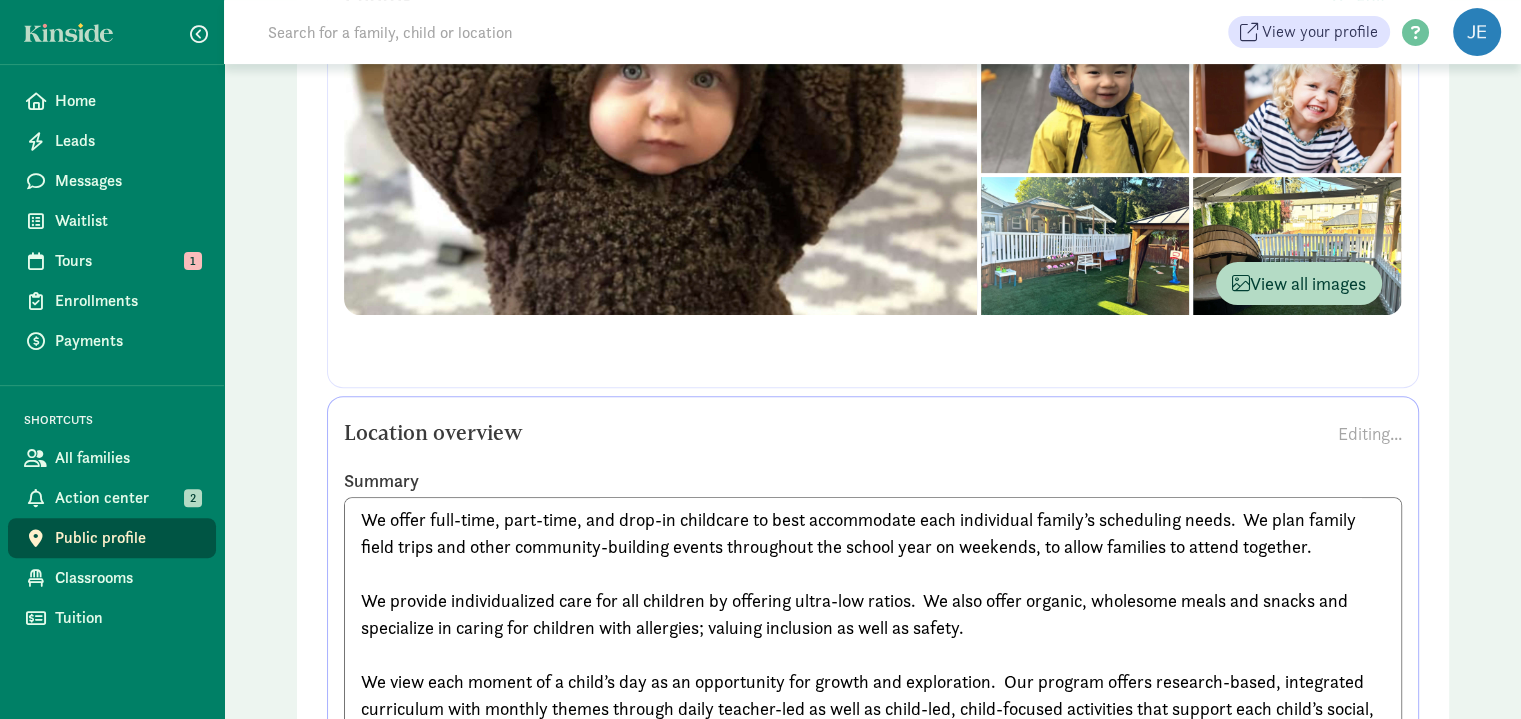 click on "We offer full-time, part-time, and drop-in childcare to best accommodate each individual family’s scheduling needs.  We plan family field trips and other community-building events throughout the school year on weekends, to allow families to attend together.
We provide individualized care for all children by offering ultra-low ratios.  We also offer organic, wholesome meals and snacks and specialize in caring for children with allergies; valuing inclusion as well as safety.
​We view each moment of a child’s day as an opportunity for growth and exploration.  Our program offers research-based, integrated curriculum with monthly themes through daily teacher-led as well as child-led, child-focused activities that support each child’s social, emotional, physical, language, and cognitive development.
We spend time reading the Bible, exploring the life of Jesus and the love He has for each child.  Children learn about the world around them and how they relate to it." at bounding box center (873, 615) 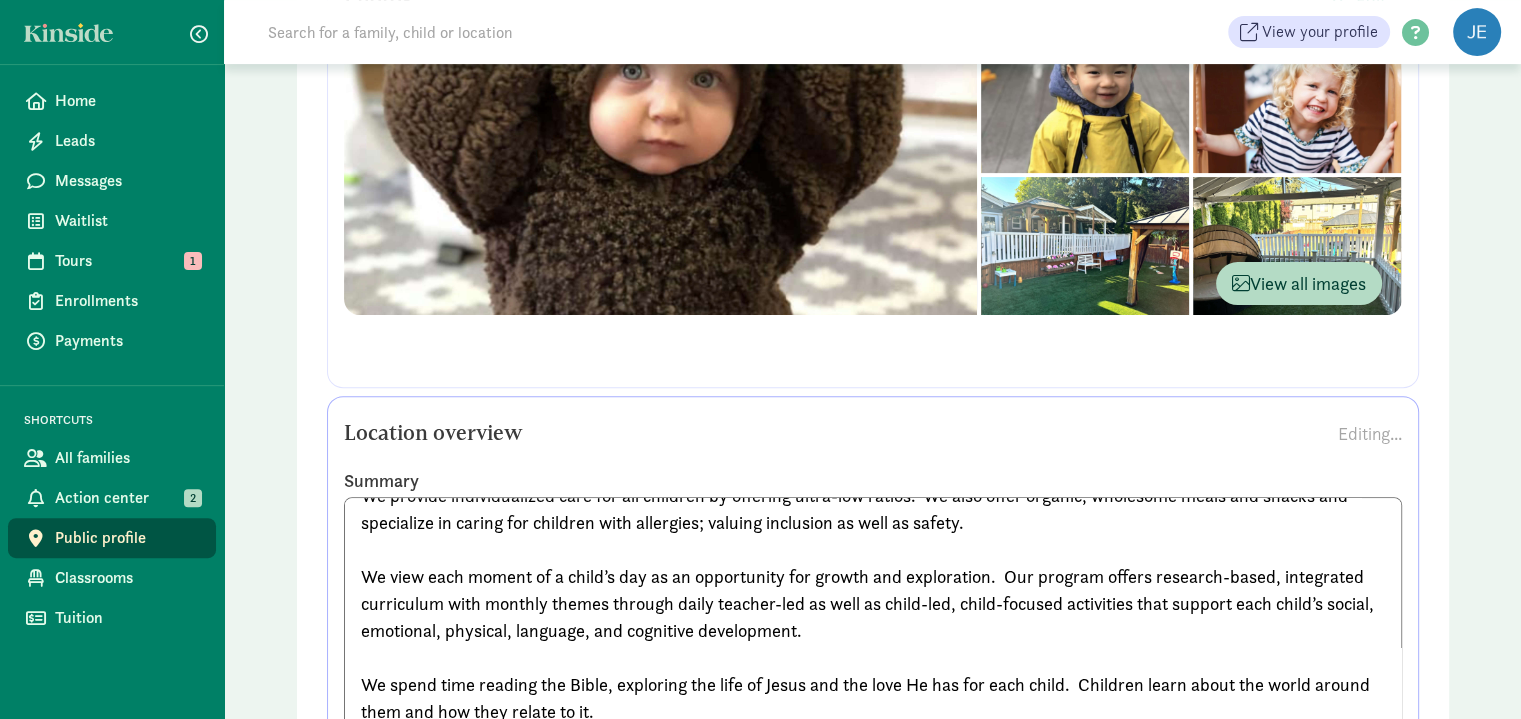 drag, startPoint x: 1065, startPoint y: 600, endPoint x: 971, endPoint y: 602, distance: 94.02127 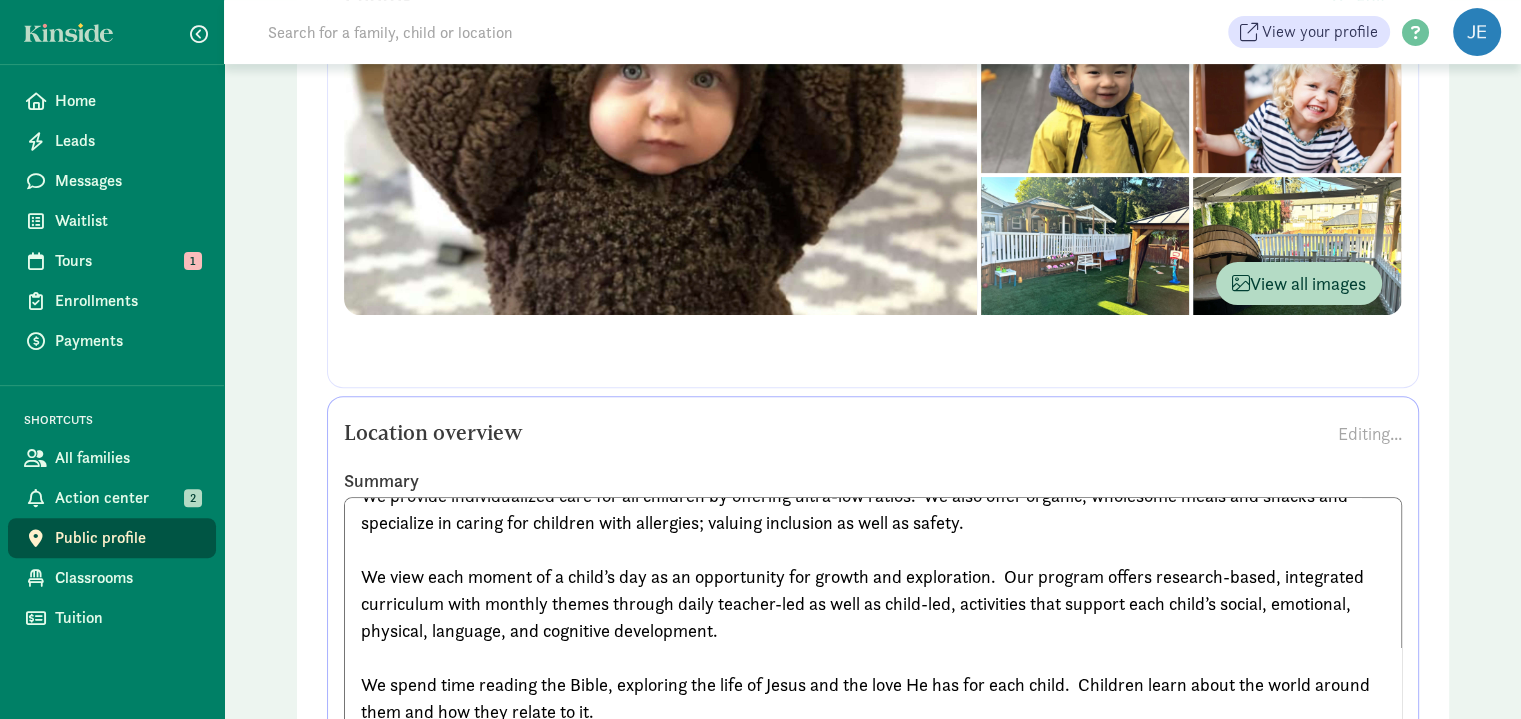 click on "We offer full-time, part-time, and drop-in childcare to best accommodate each individual family’s scheduling needs.  We plan family field trips and other community-building events throughout the school year on weekends, to allow families to attend together.
We provide individualized care for all children by offering ultra-low ratios.  We also offer organic, wholesome meals and snacks and specialize in caring for children with allergies; valuing inclusion as well as safety.
​We view each moment of a child’s day as an opportunity for growth and exploration.  Our program offers research-based, integrated curriculum with monthly themes through daily teacher-led as well as child-led activities that support each child’s social, emotional, physical, language, and cognitive development.
We spend time reading the Bible, exploring the life of Jesus and the love He has for each child.  Children learn about the world around them and how they relate to it." at bounding box center (873, 615) 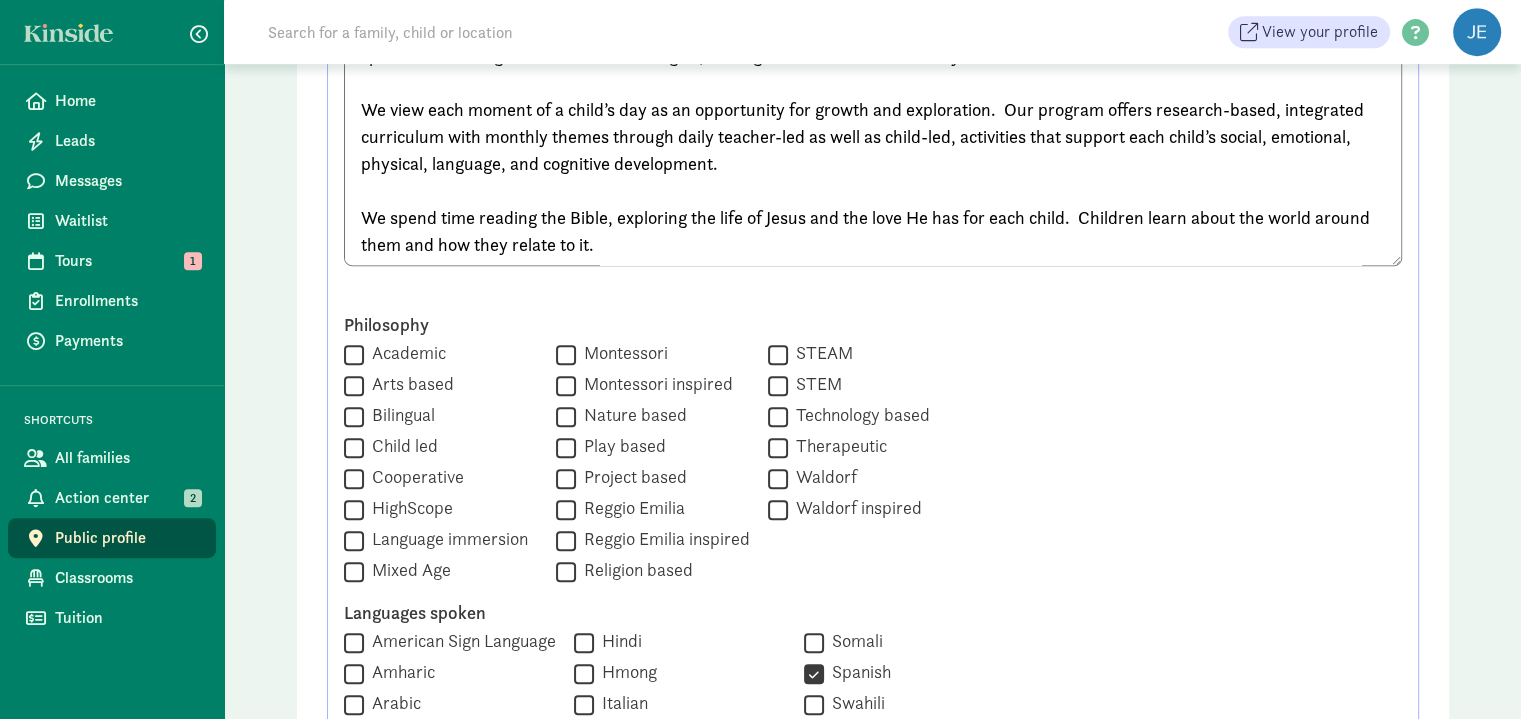 scroll, scrollTop: 1100, scrollLeft: 0, axis: vertical 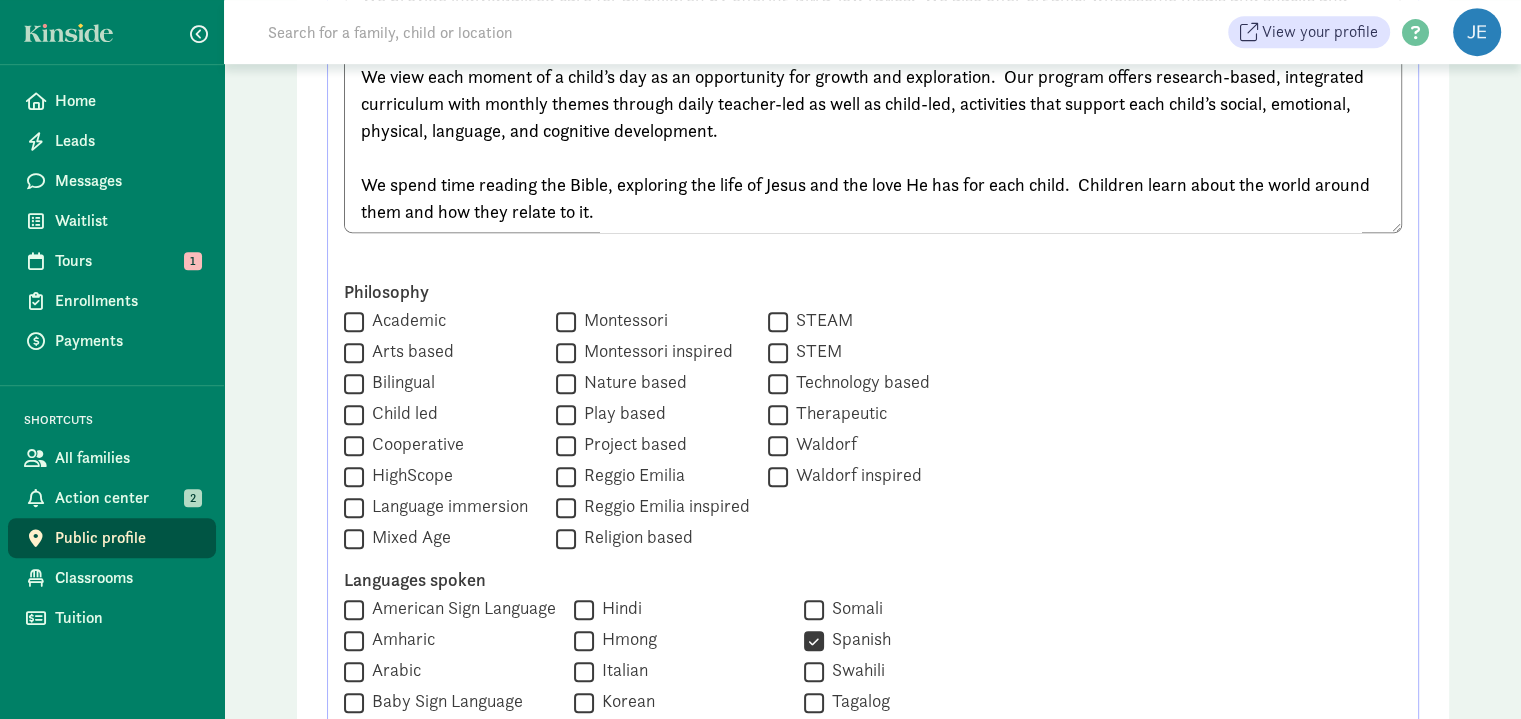 type on "We offer full-time, part-time, and drop-in childcare to best accommodate each individual family’s scheduling needs.  We plan family field trips and other community-building events throughout the school year on weekends, to allow families to attend together.
We provide individualized care for all children by offering ultra-low ratios.  We also offer organic, wholesome meals and snacks and specialize in caring for children with allergies; valuing inclusion as well as safety.
​We view each moment of a child’s day as an opportunity for growth and exploration.  Our program offers research-based, integrated curriculum with monthly themes through daily teacher-led as well as child-led activities that support each child’s social, emotional, physical, language, and cognitive development.
We spend time reading the Bible, exploring the life of Jesus and the love He has for each child.  Children learn about the world around them and how they relate to it." 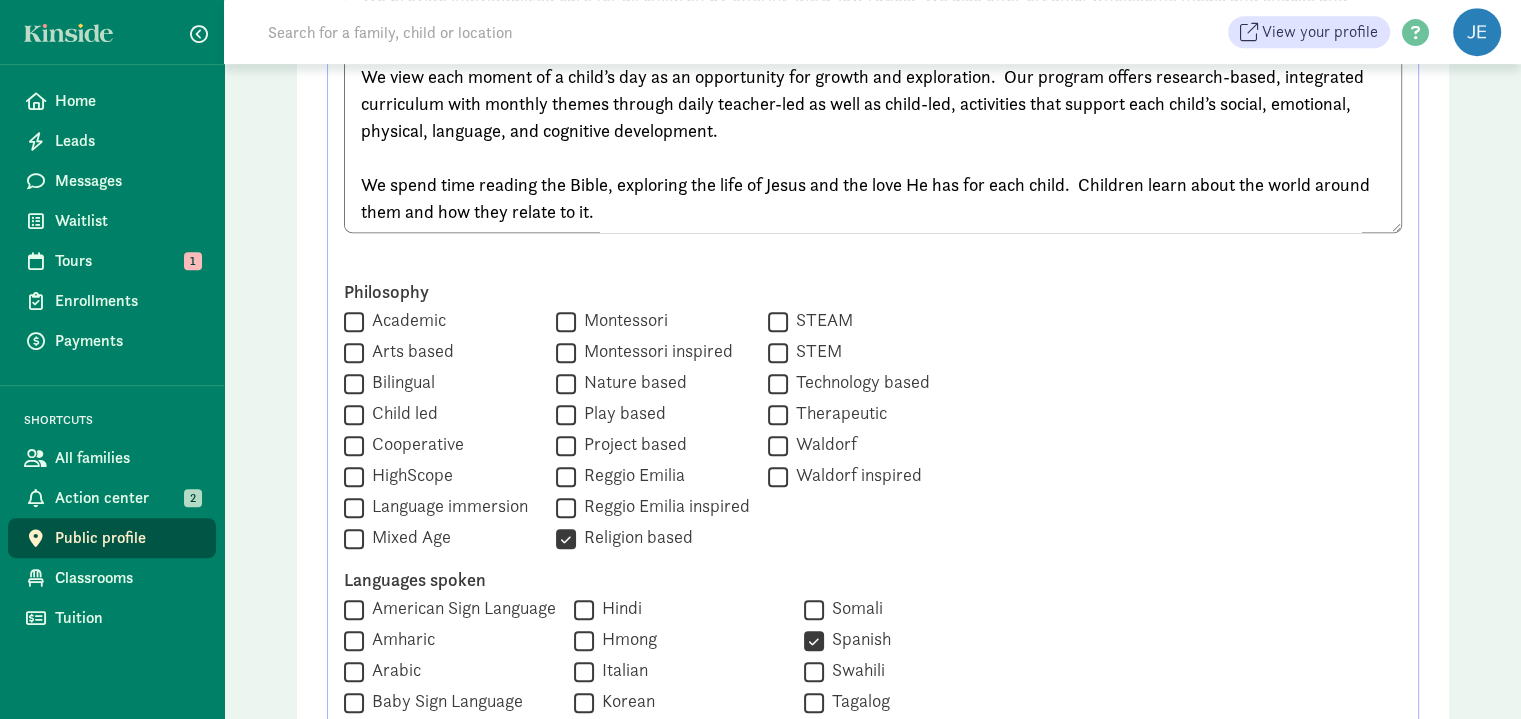 click on "Child led" at bounding box center [354, 414] 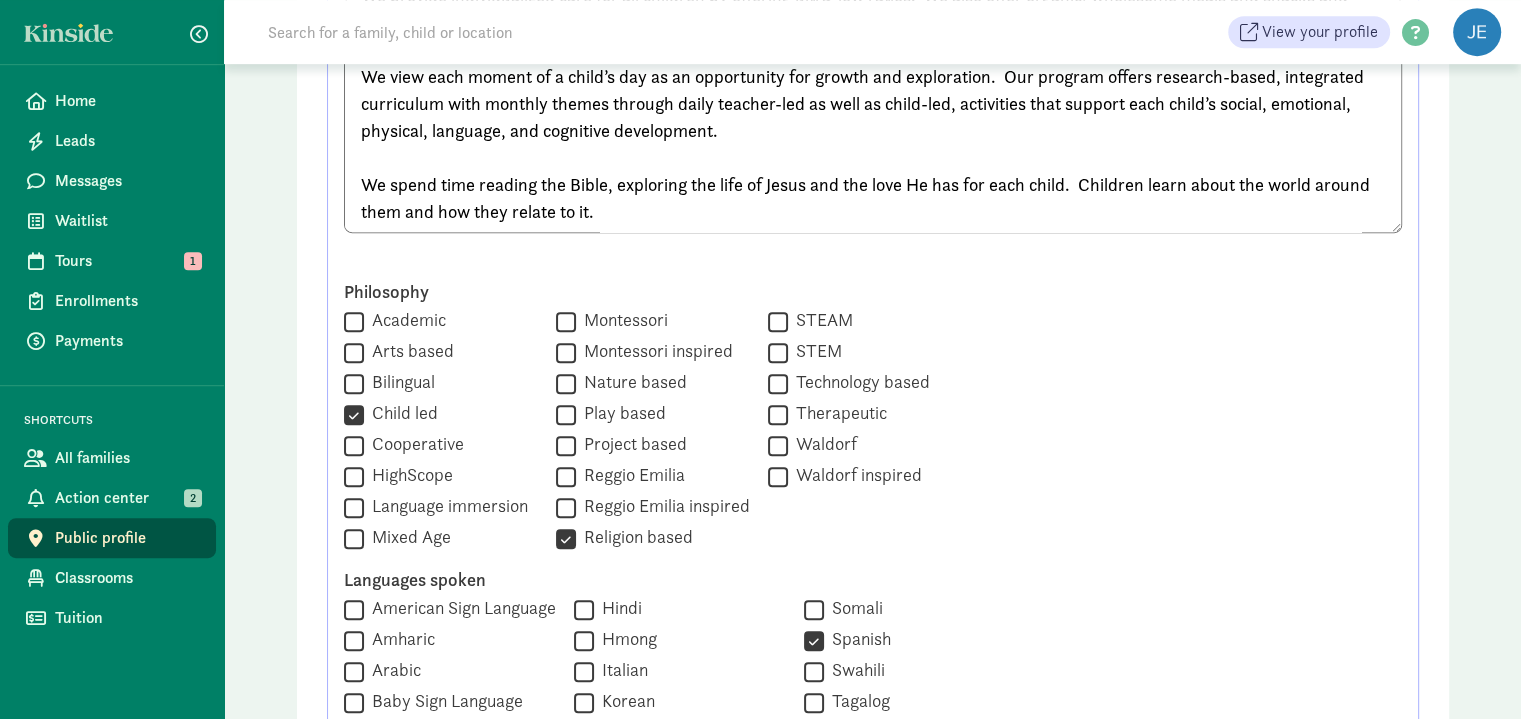 click on "Bilingual" at bounding box center [354, 383] 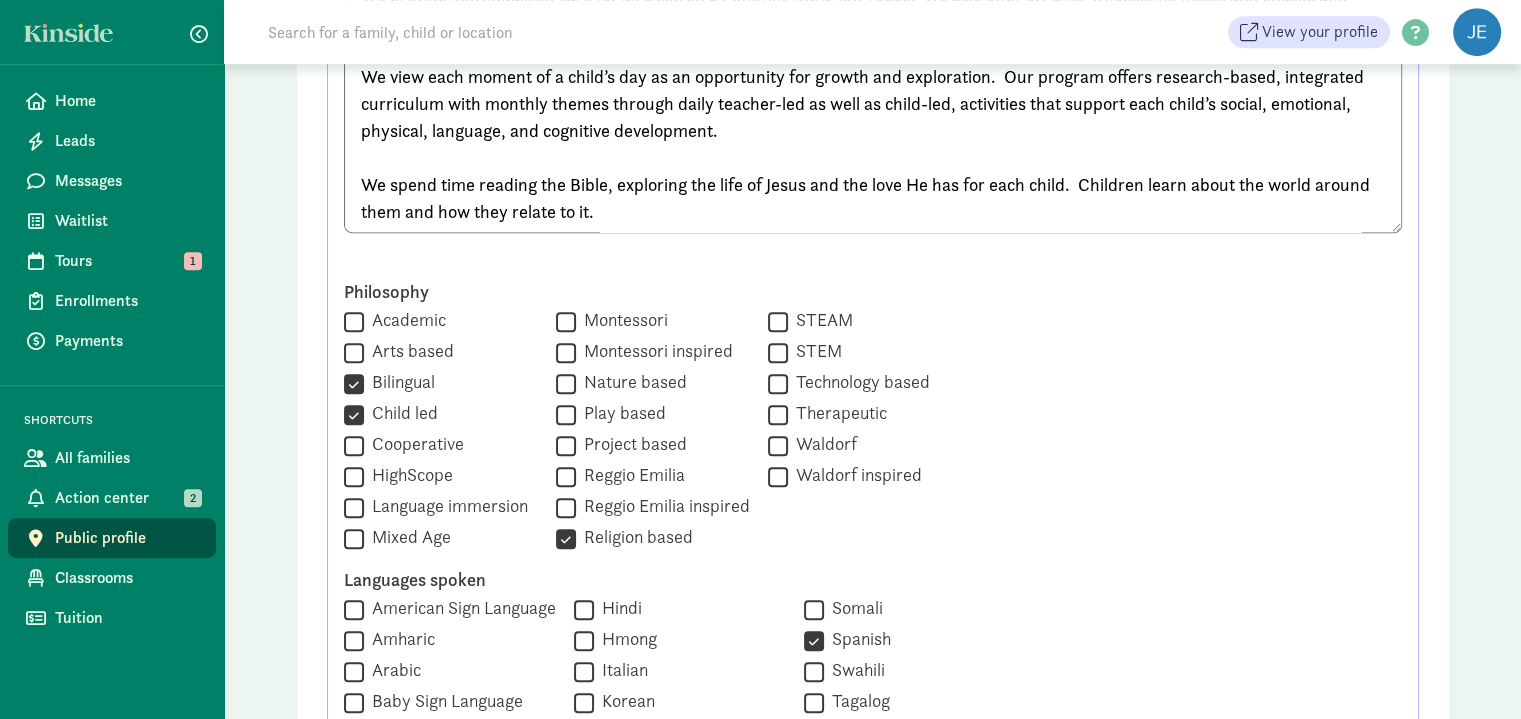 click on "STEAM" at bounding box center [778, 321] 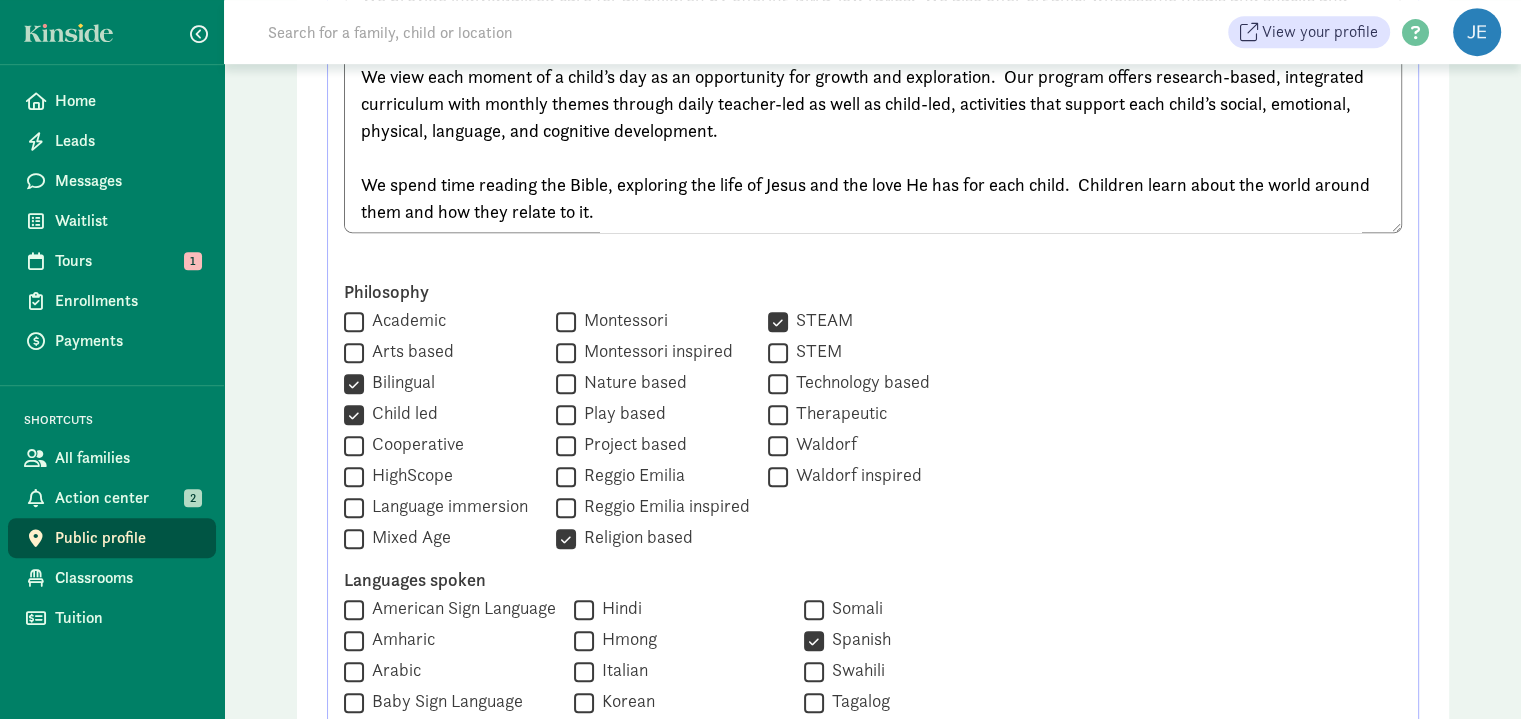 click on "Play based" at bounding box center (566, 414) 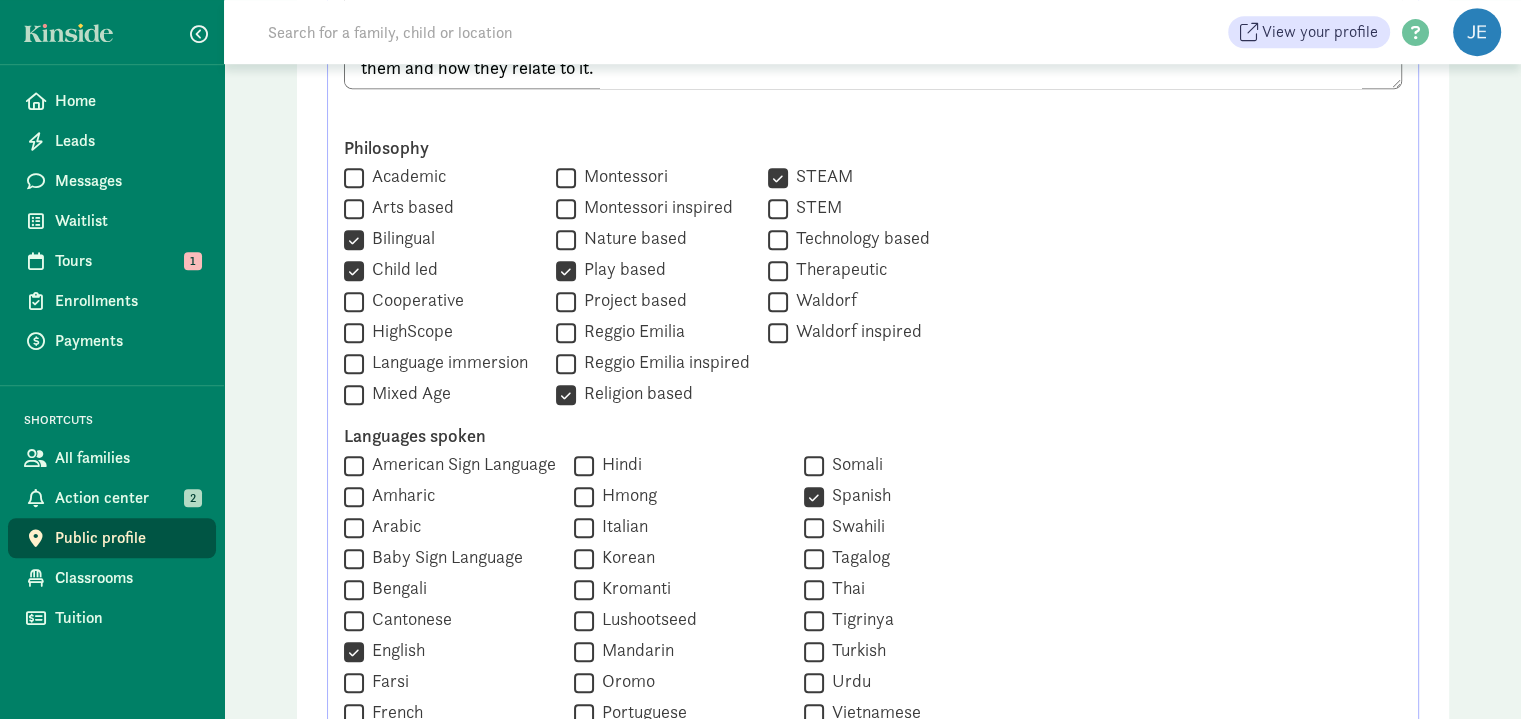 scroll, scrollTop: 1300, scrollLeft: 0, axis: vertical 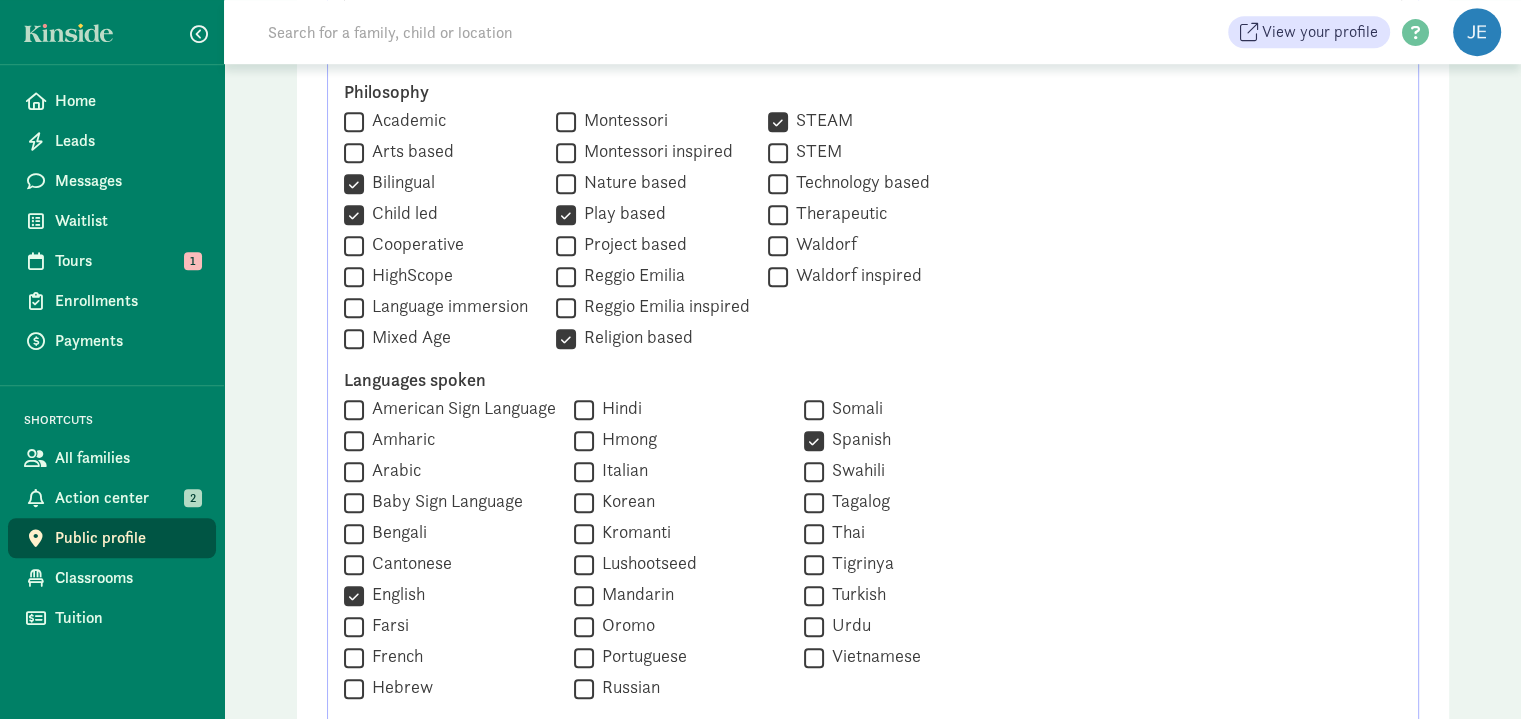 click on "American Sign Language" at bounding box center [354, 409] 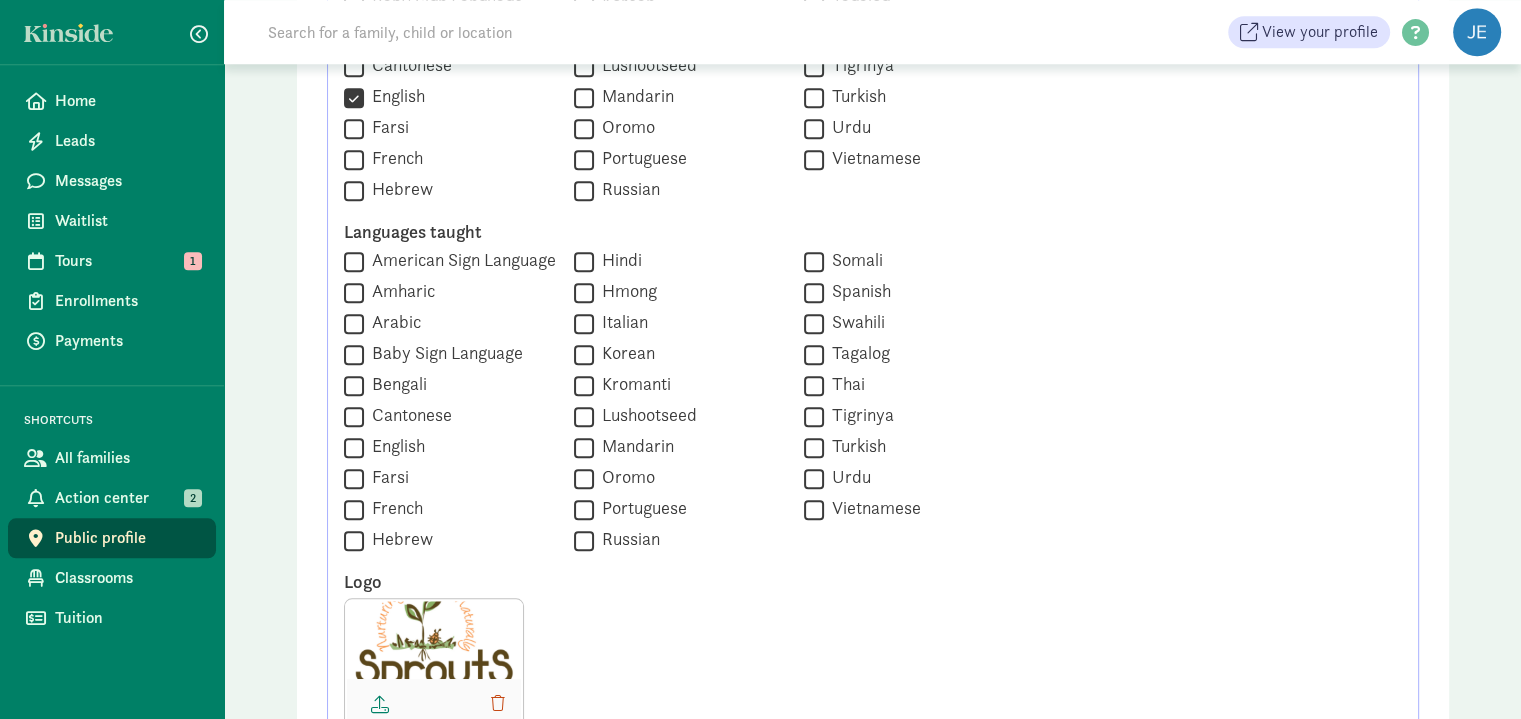scroll, scrollTop: 1800, scrollLeft: 0, axis: vertical 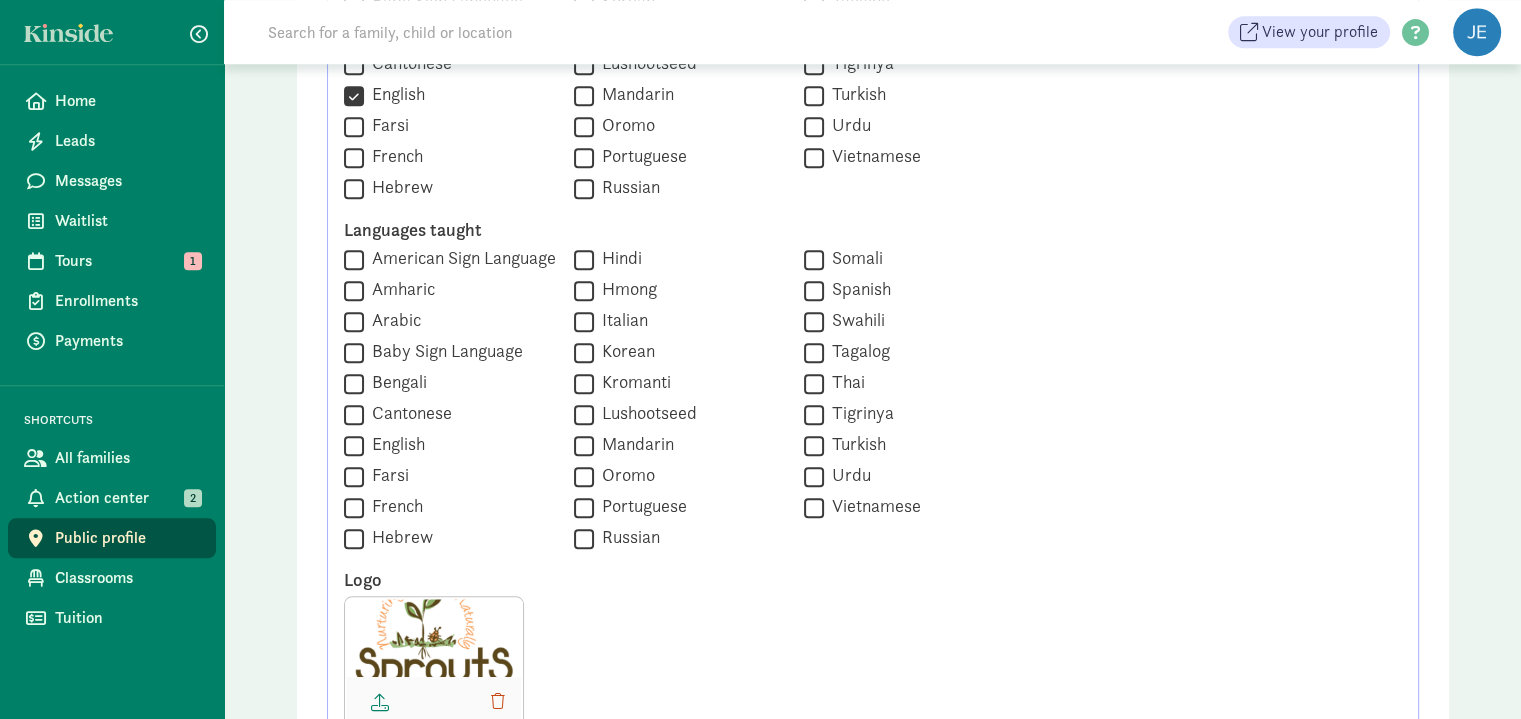 click on "American Sign Language" at bounding box center [354, 259] 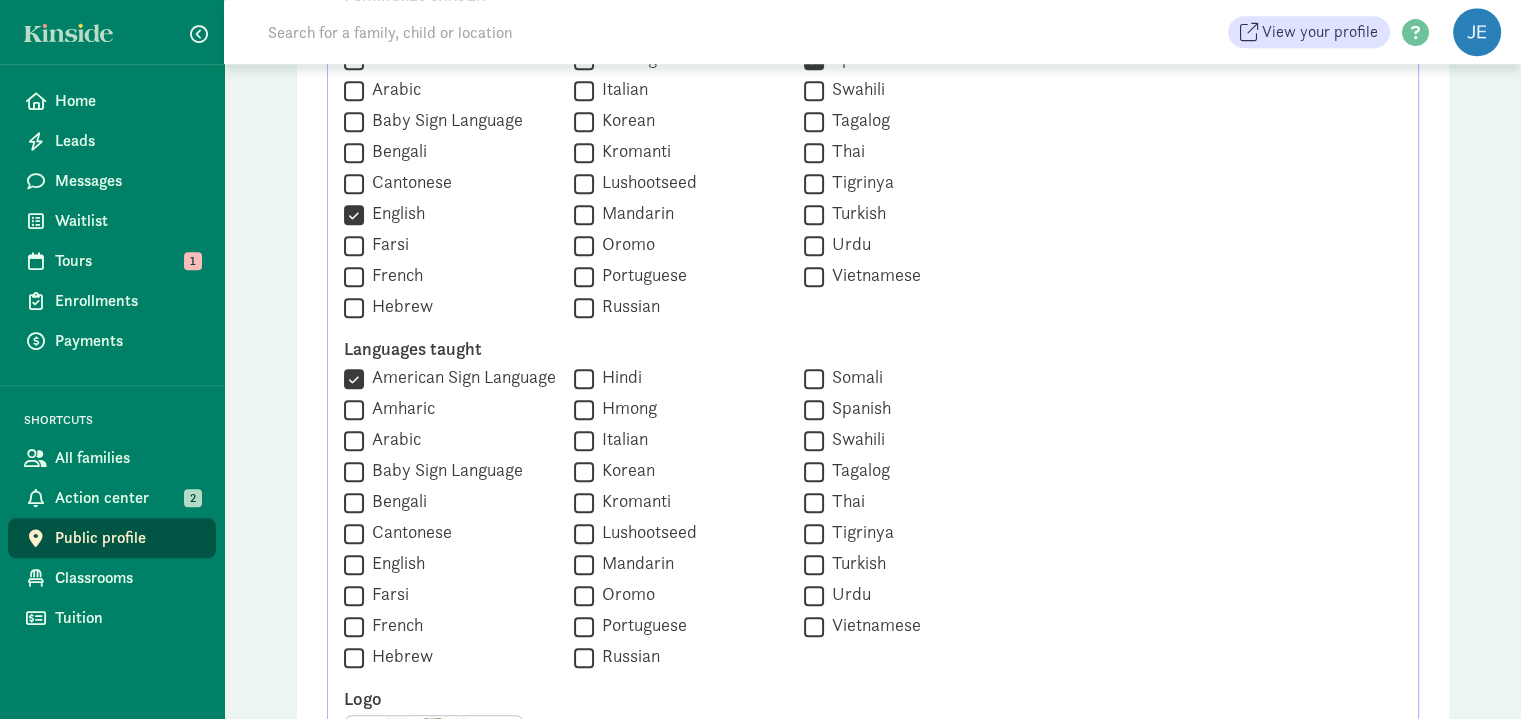 scroll, scrollTop: 1500, scrollLeft: 0, axis: vertical 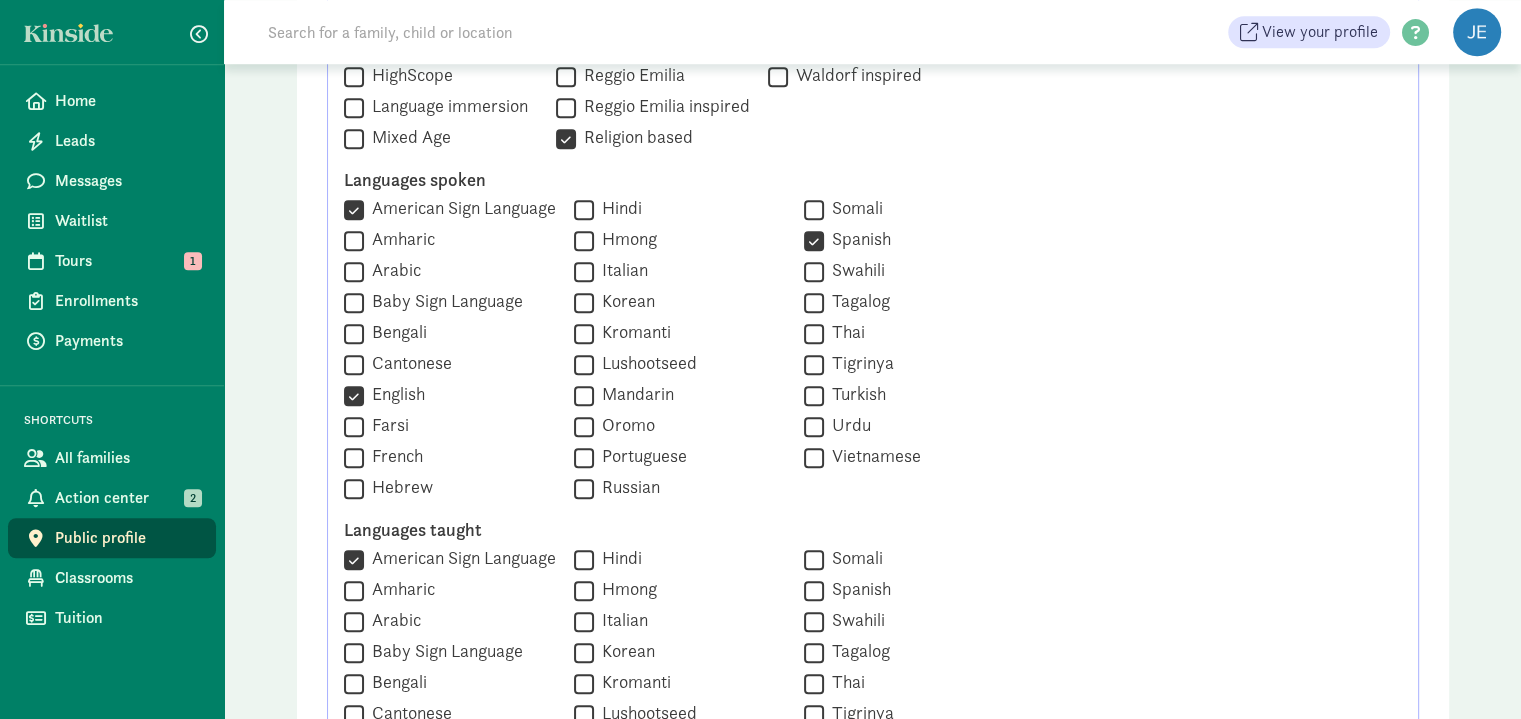 click on "American Sign Language" at bounding box center [354, 209] 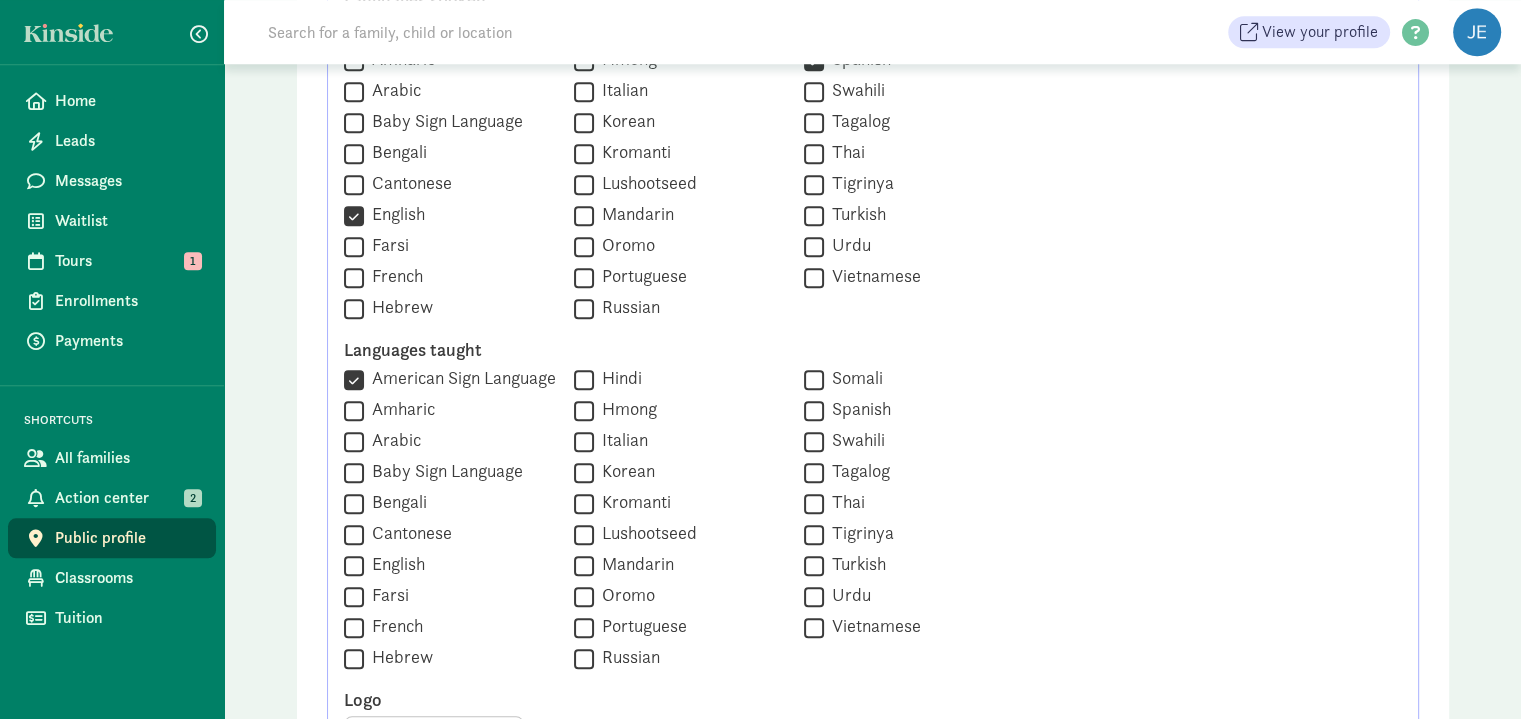 scroll, scrollTop: 1700, scrollLeft: 0, axis: vertical 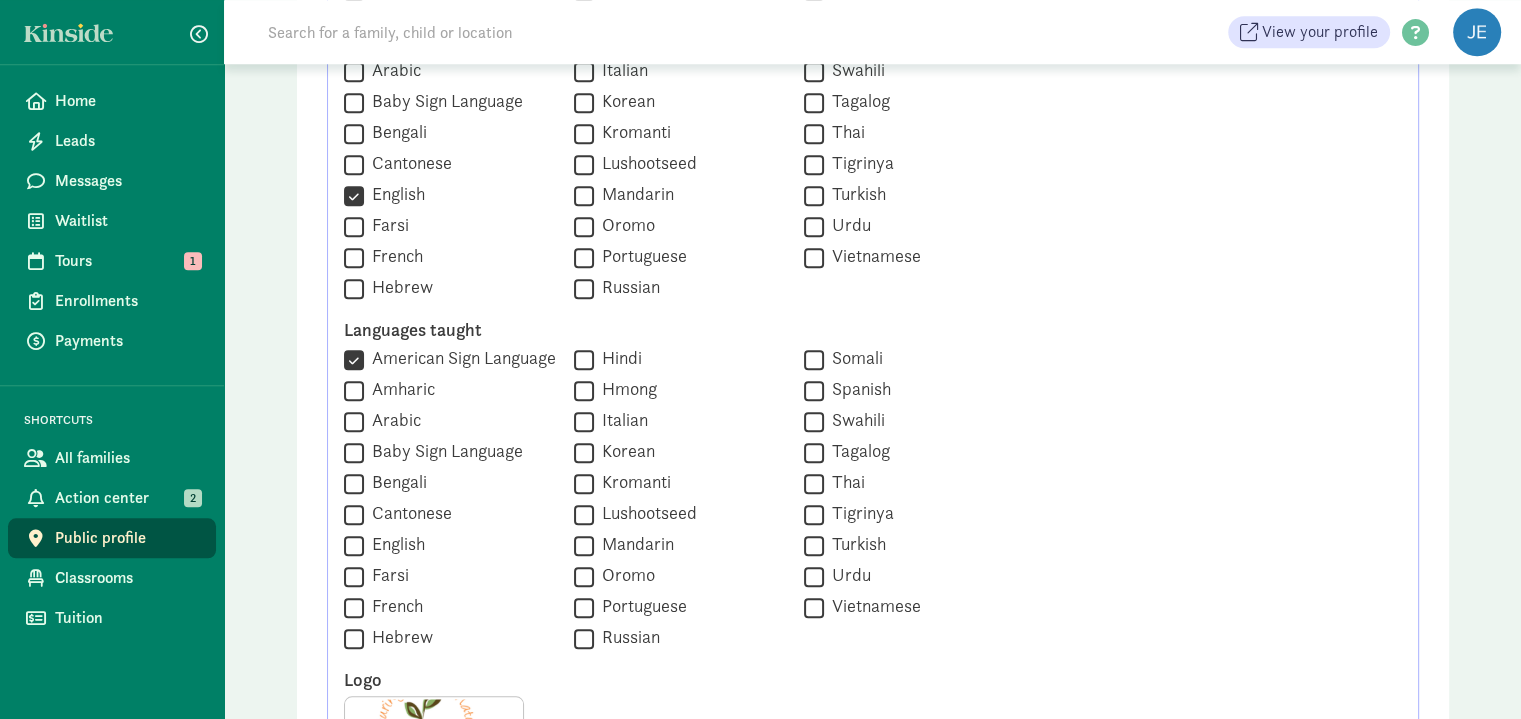 click on "English" at bounding box center [354, 545] 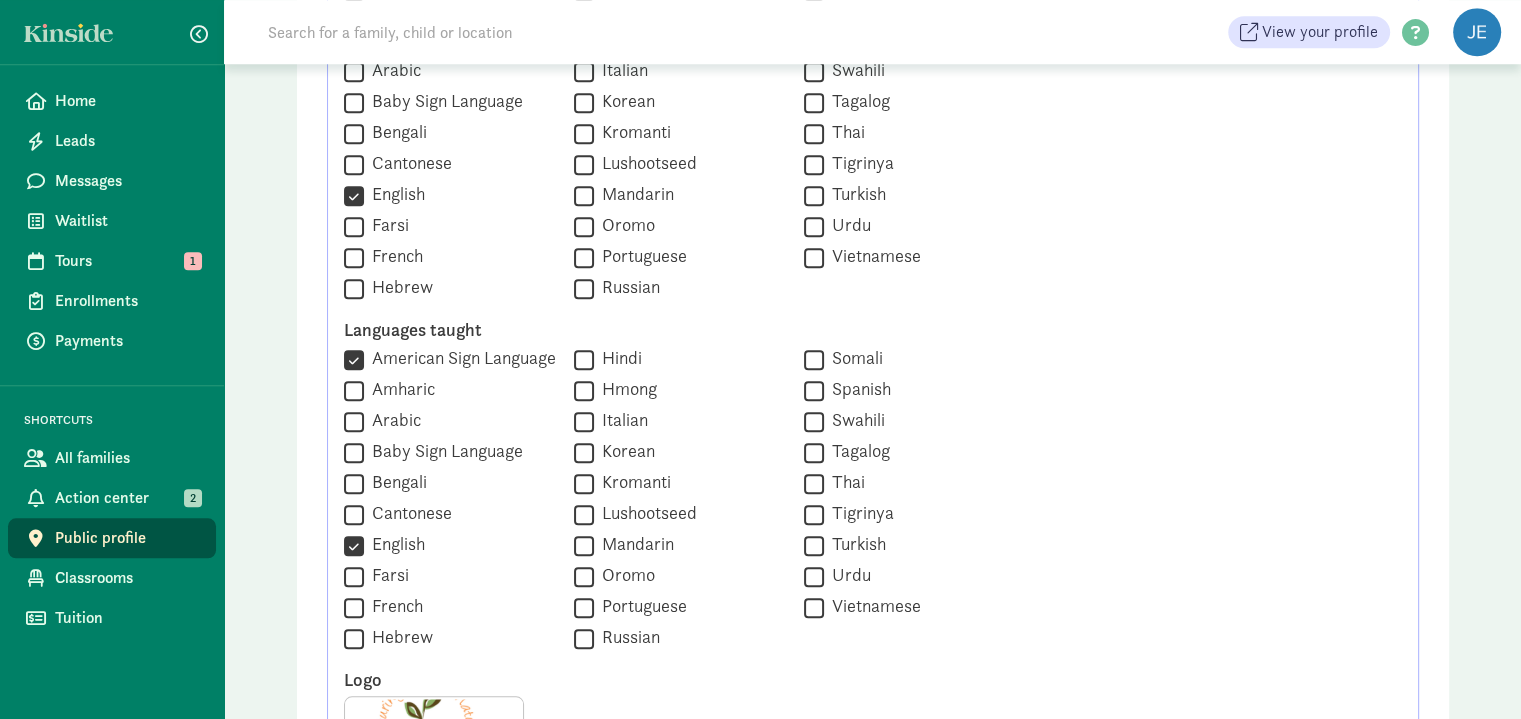 click on "Spanish" at bounding box center (814, 390) 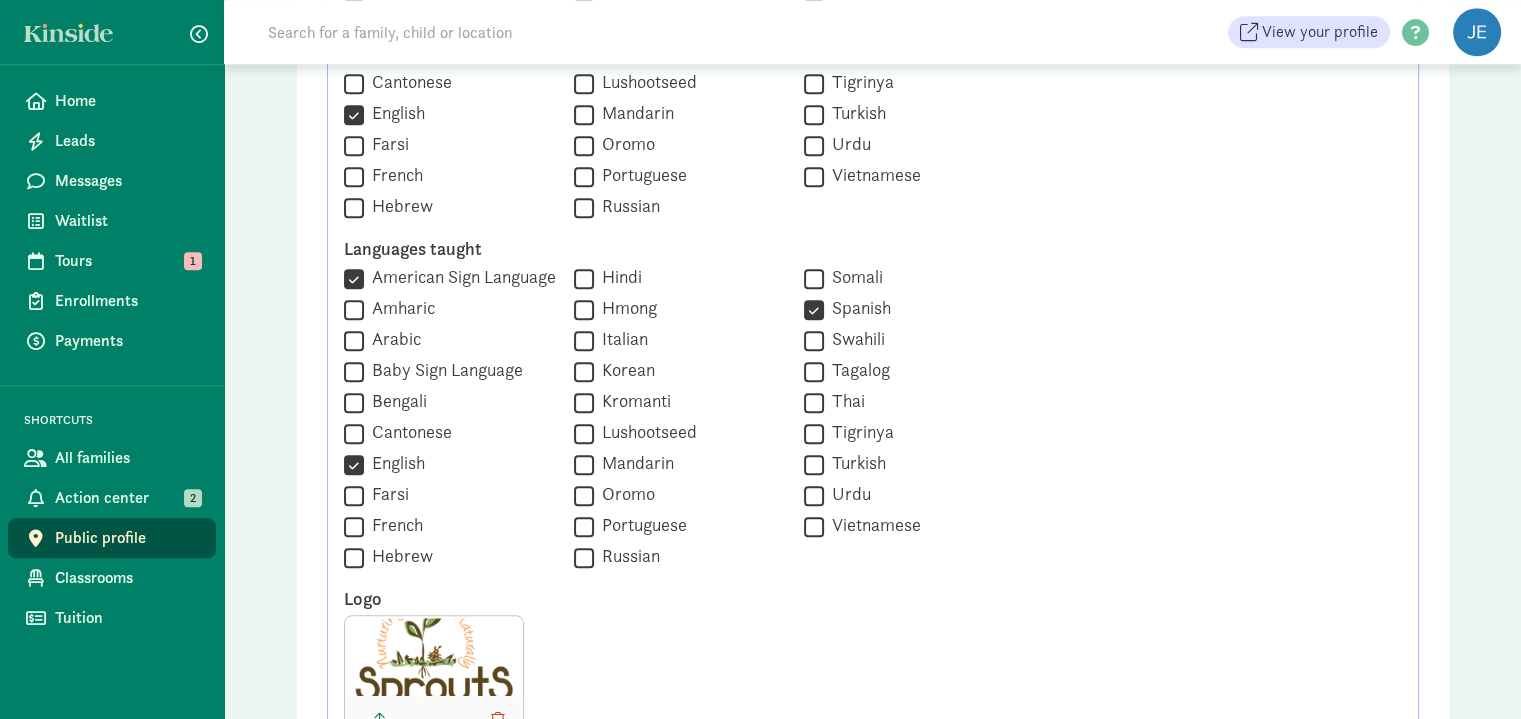 scroll, scrollTop: 2000, scrollLeft: 0, axis: vertical 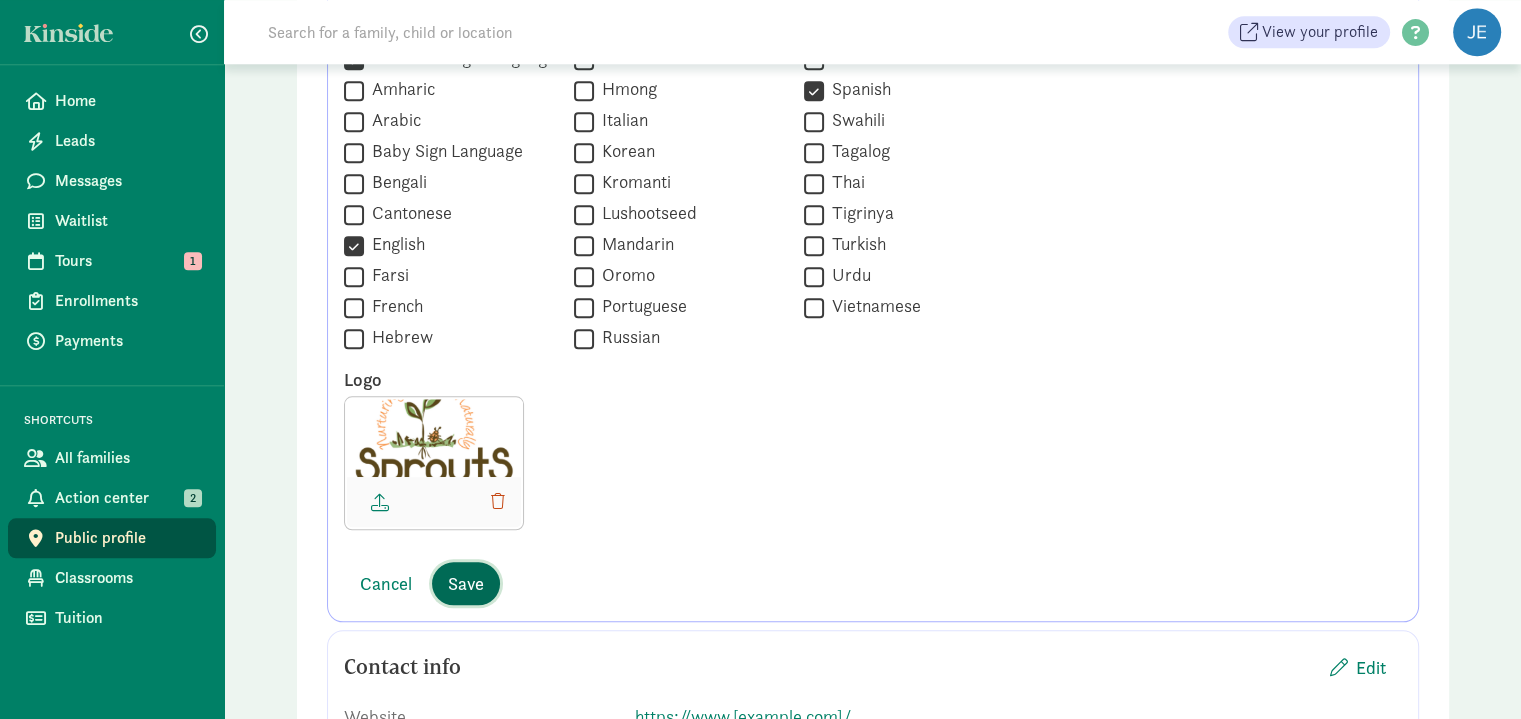 click on "Save" at bounding box center [466, 583] 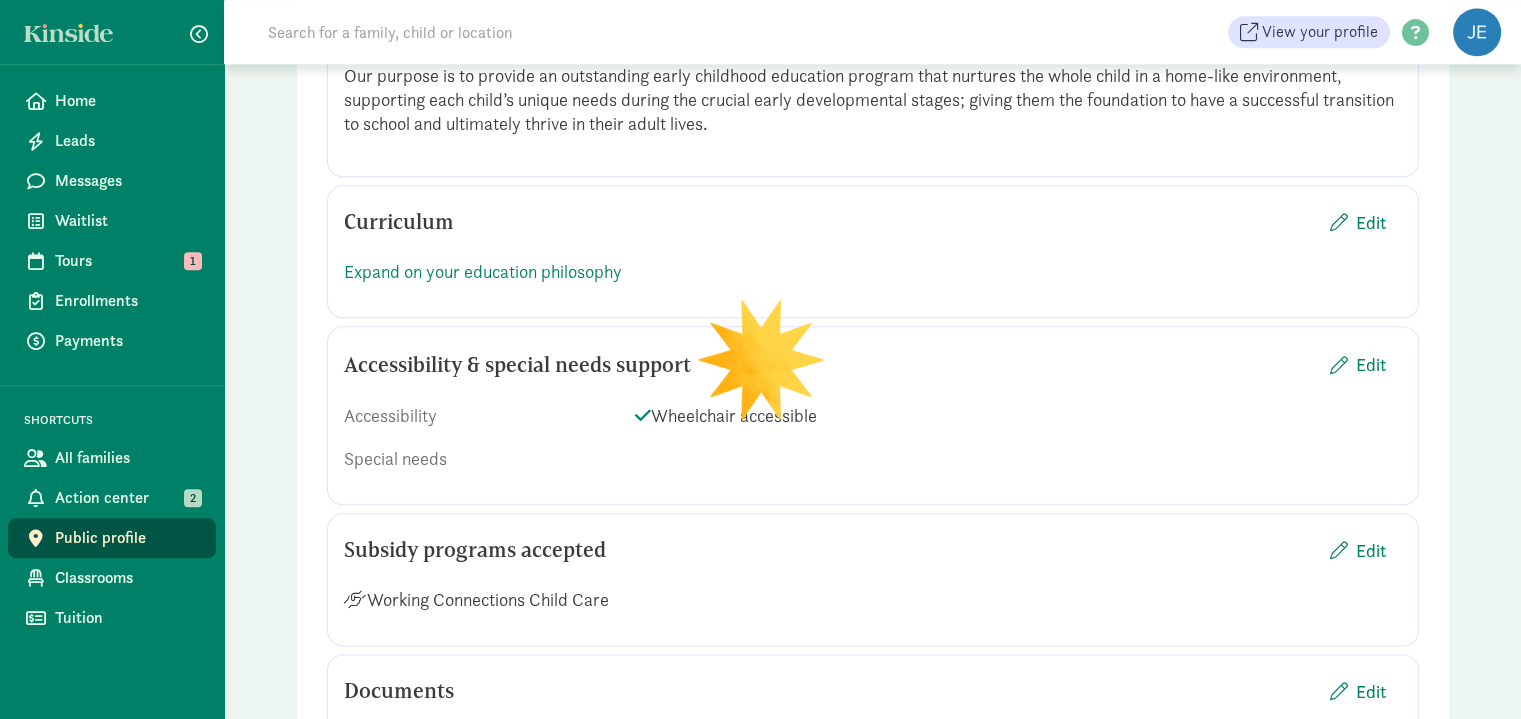scroll, scrollTop: 2300, scrollLeft: 0, axis: vertical 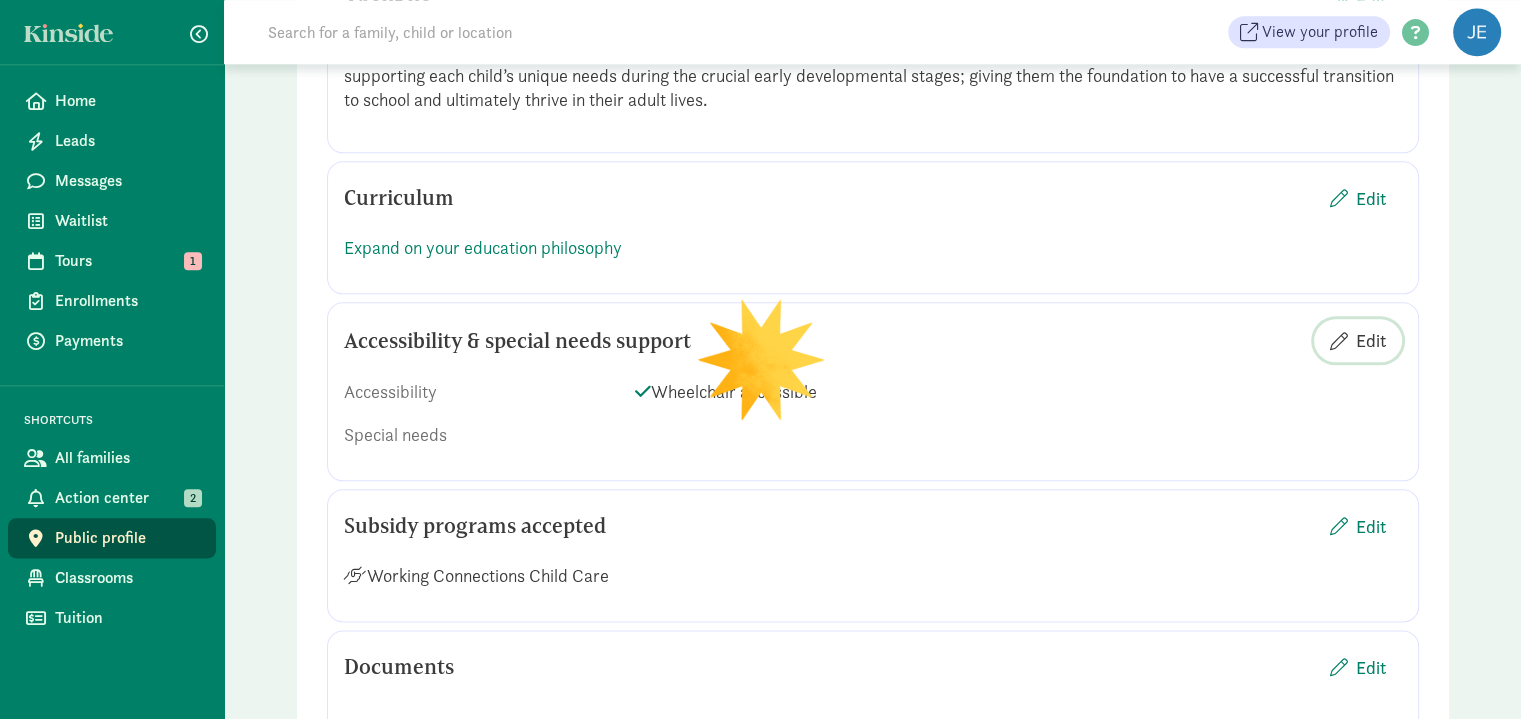 click on "Edit" at bounding box center [1371, 340] 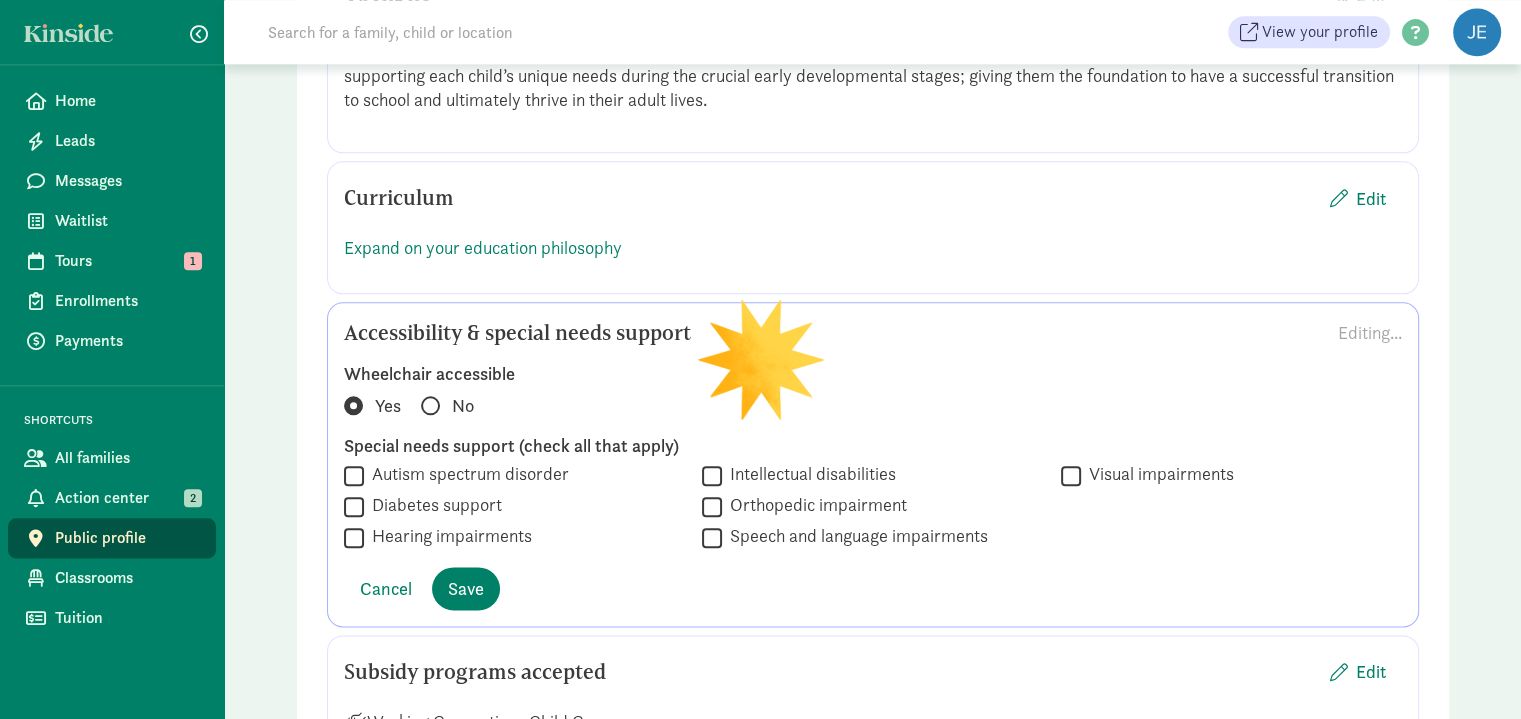 click on "Autism spectrum disorder" at bounding box center (354, 475) 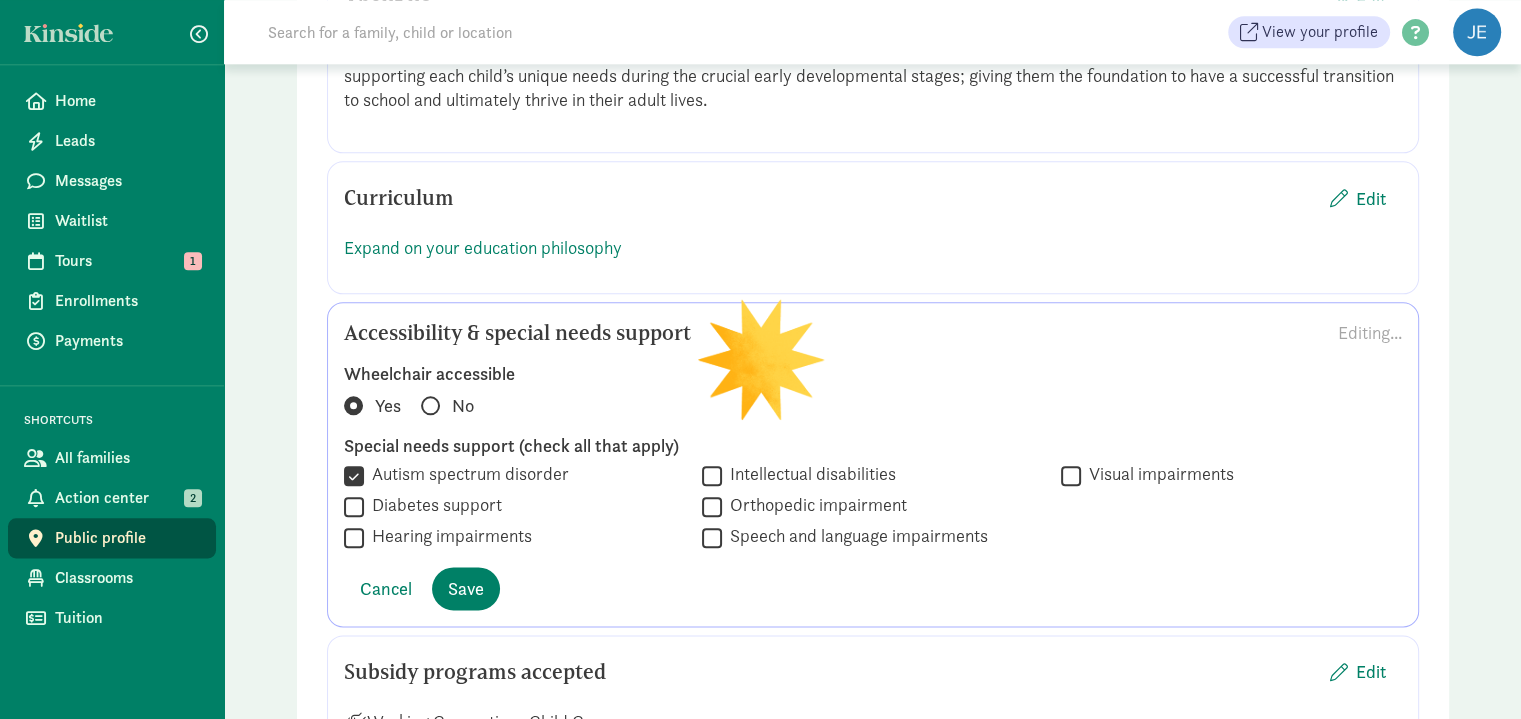 click on "Hearing impairments" at bounding box center [354, 537] 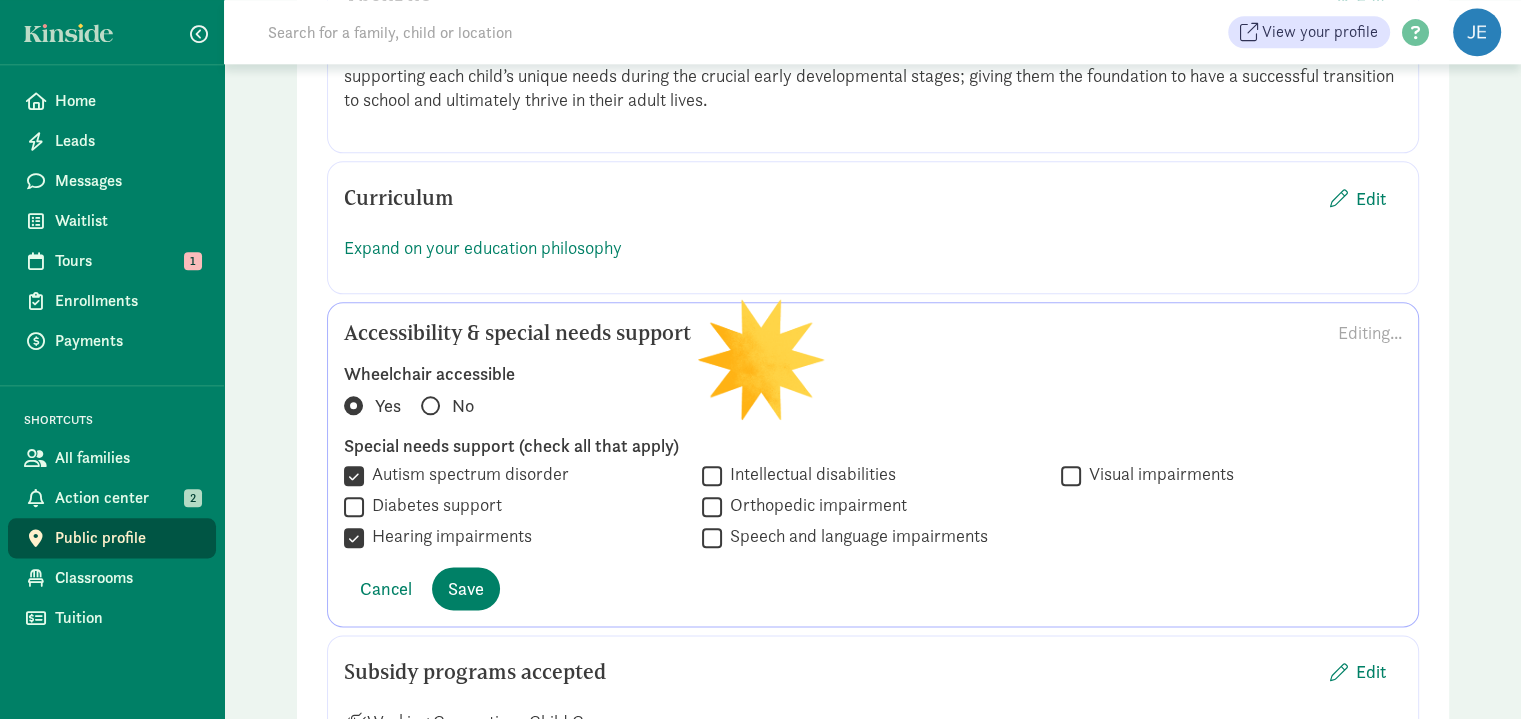 click on "Intellectual disabilities" at bounding box center (712, 475) 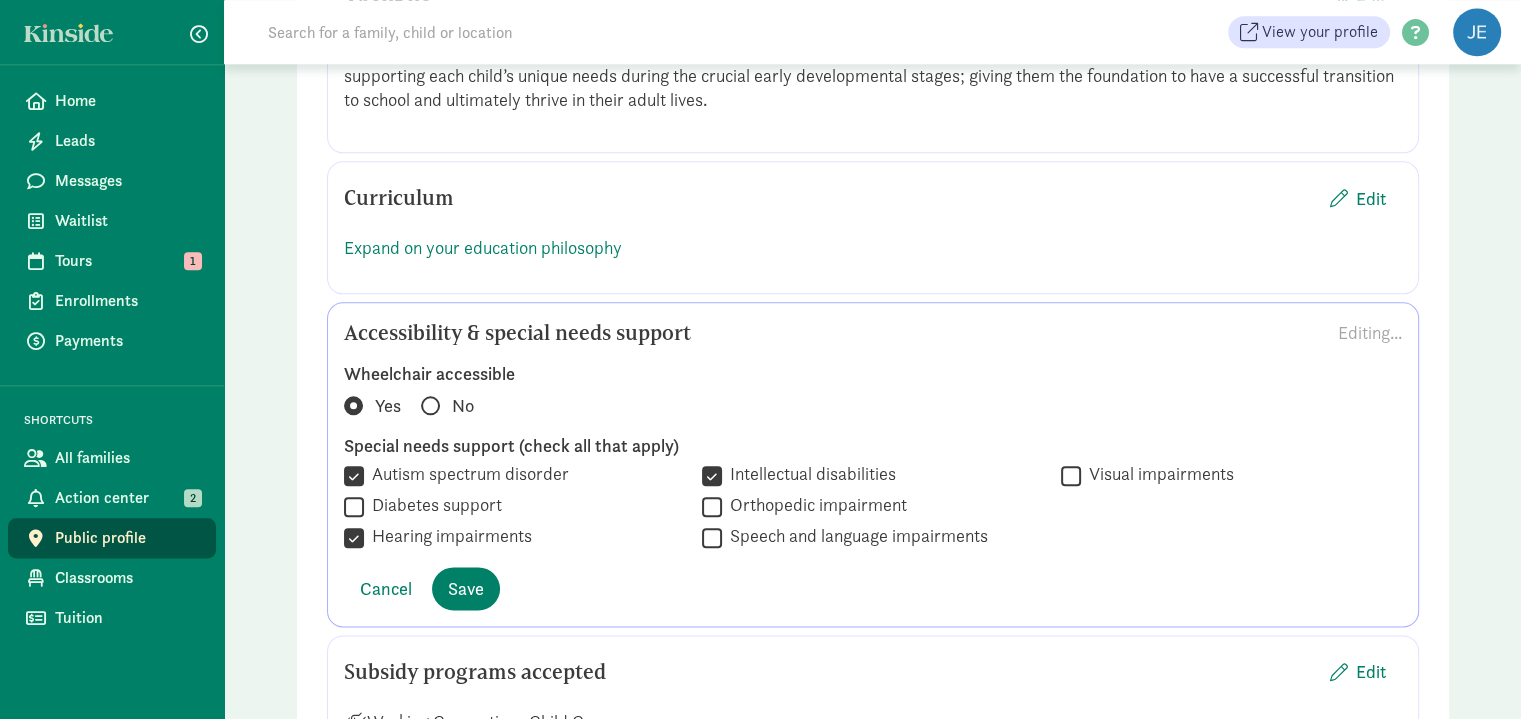 click on "Visual impairments" at bounding box center [1071, 475] 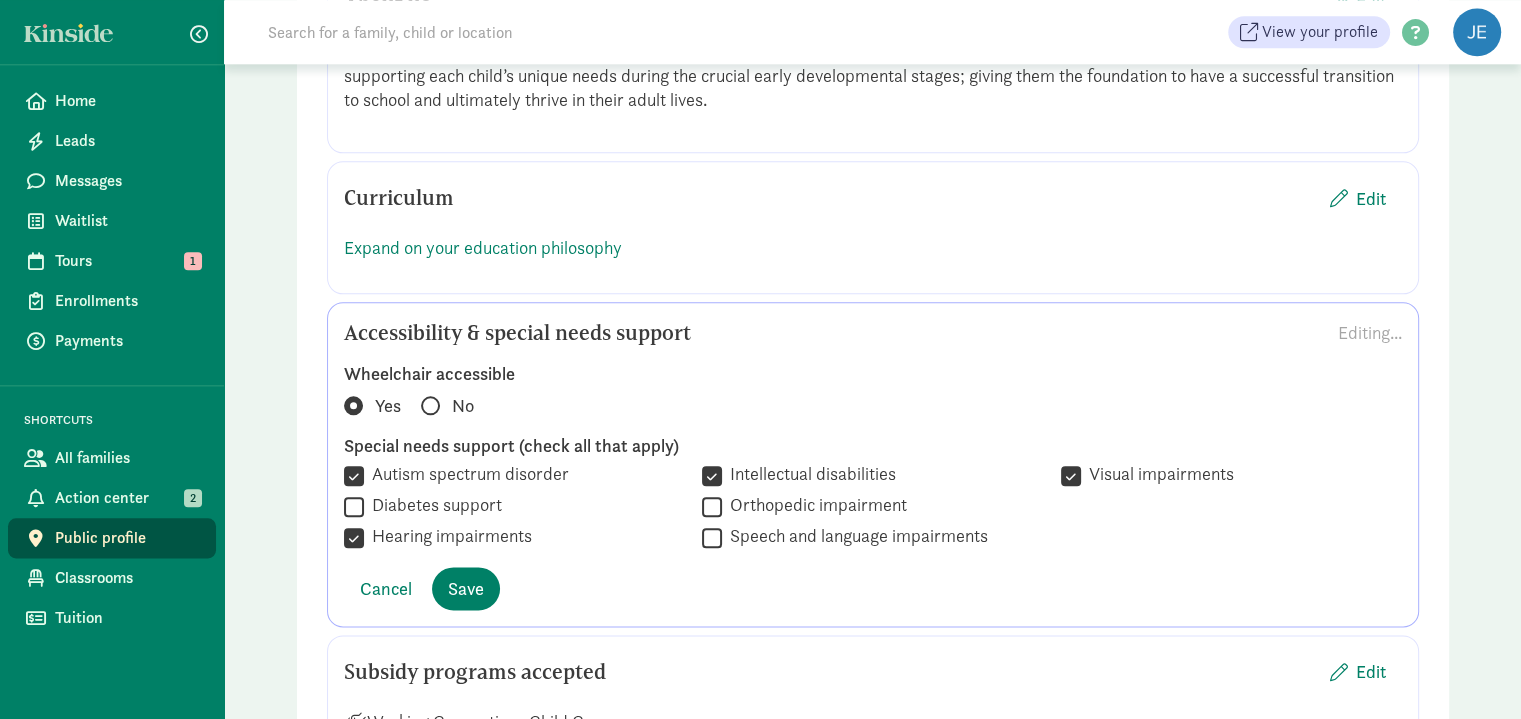 drag, startPoint x: 1068, startPoint y: 469, endPoint x: 1023, endPoint y: 489, distance: 49.24429 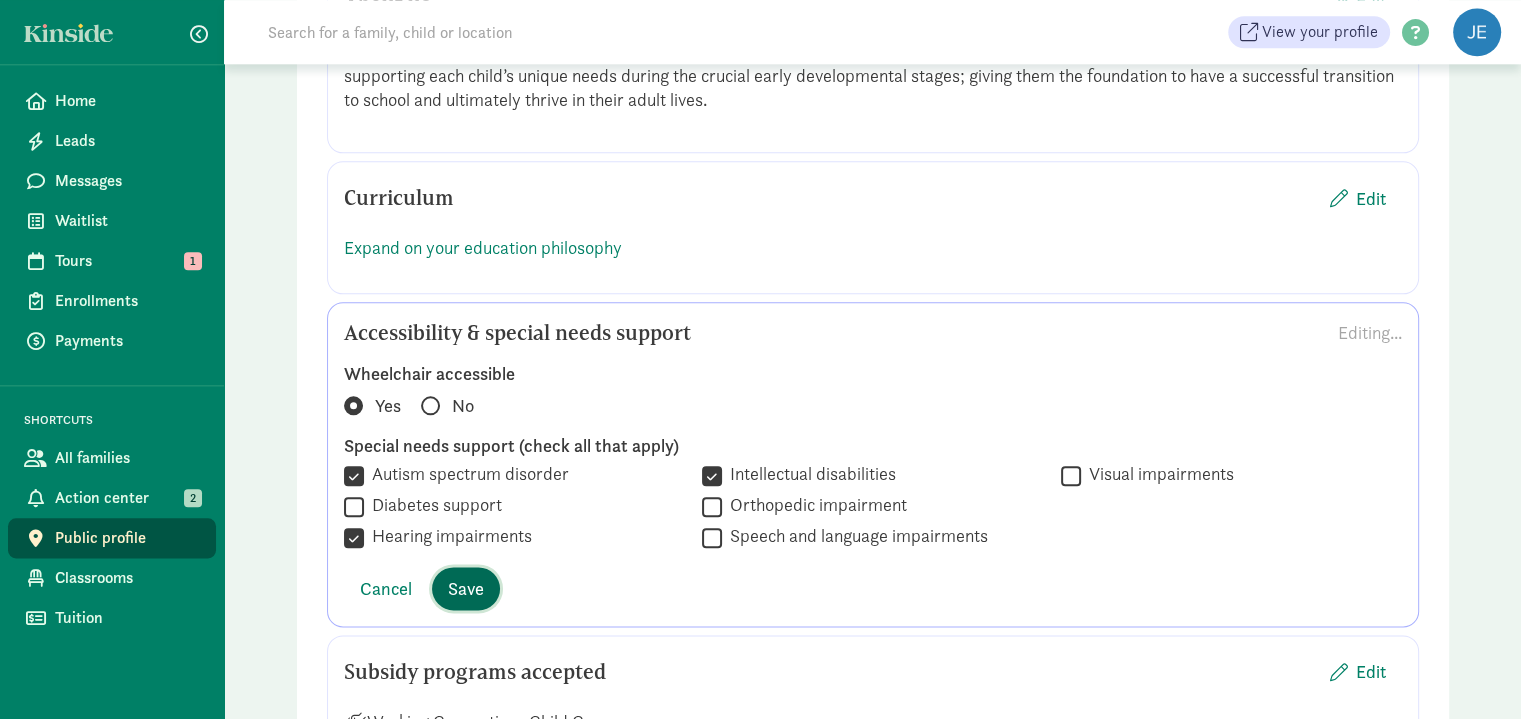 click on "Save" at bounding box center [466, 588] 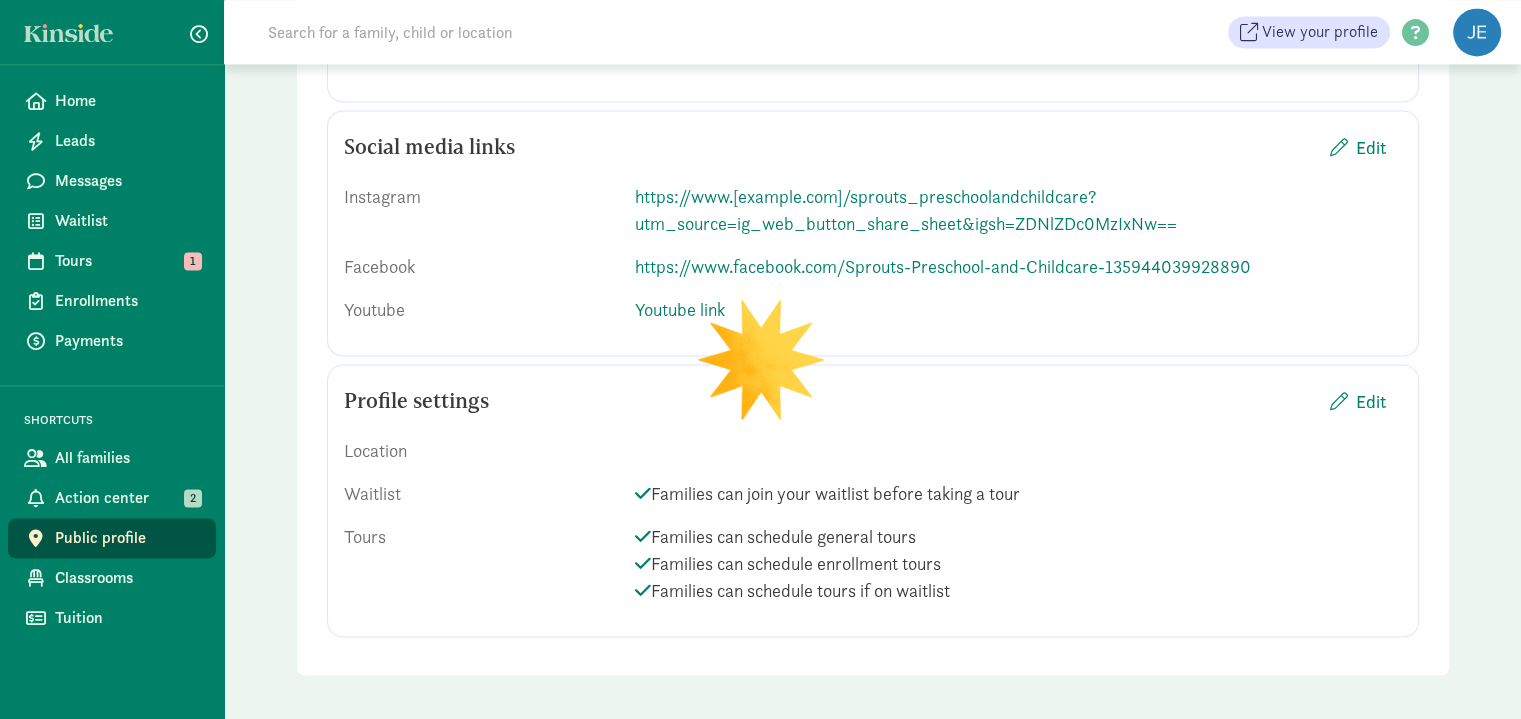 scroll, scrollTop: 3035, scrollLeft: 0, axis: vertical 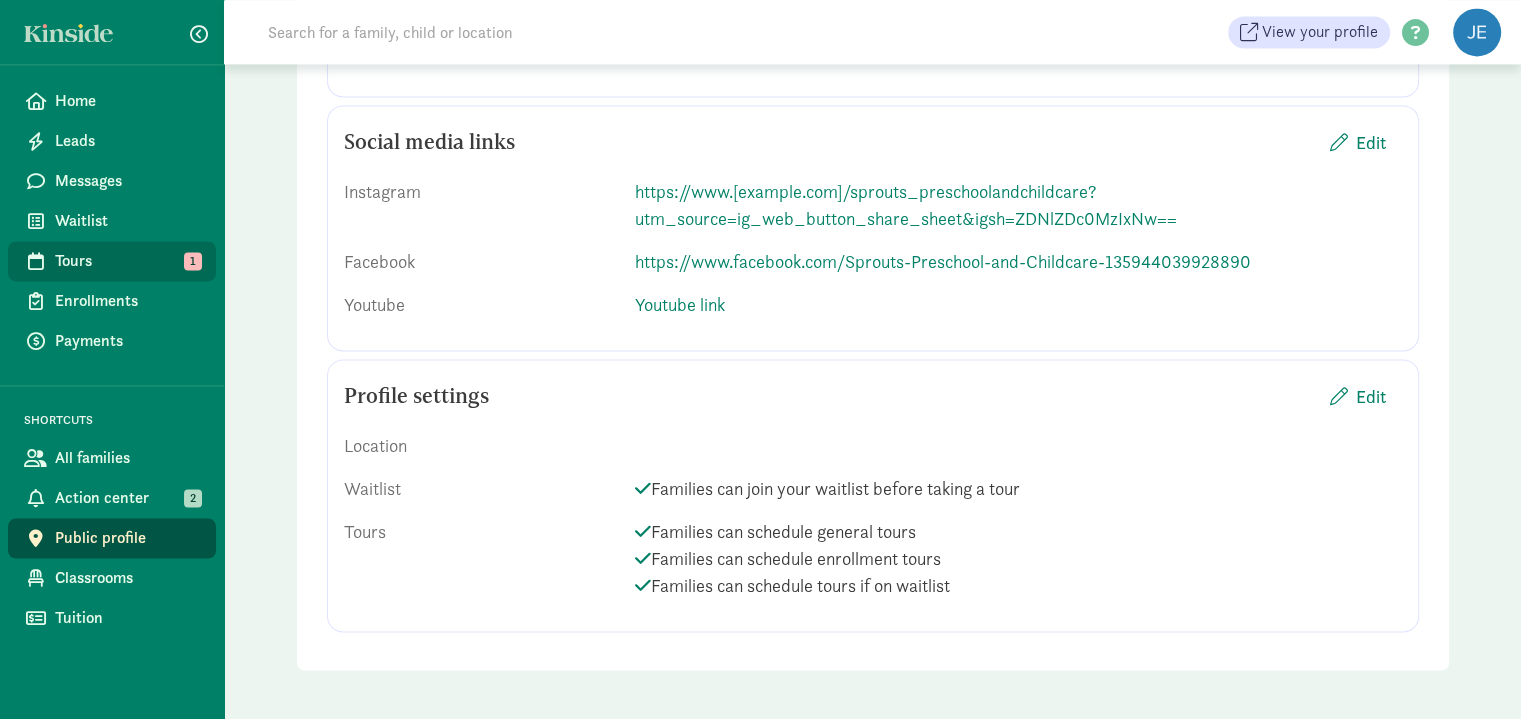 click on "Tours" at bounding box center [127, 261] 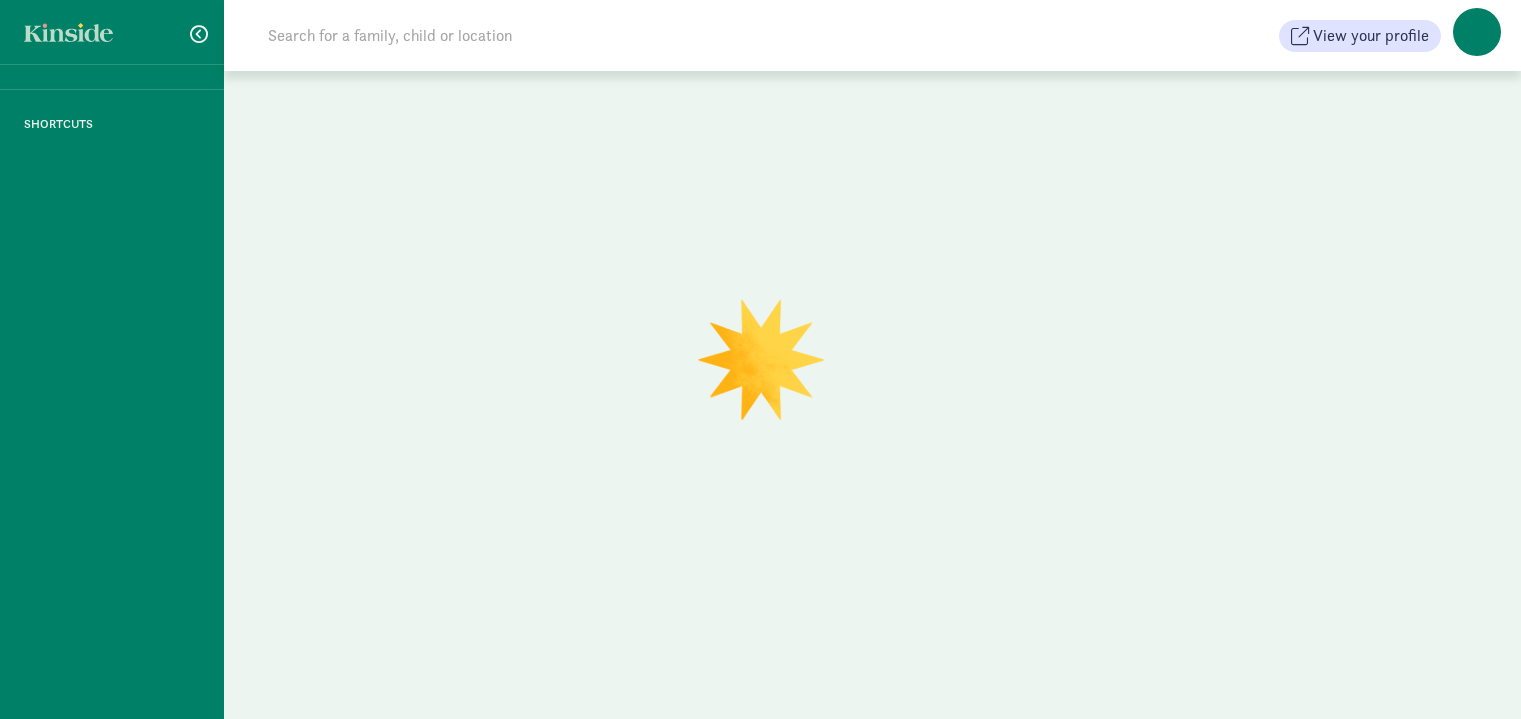 scroll, scrollTop: 0, scrollLeft: 0, axis: both 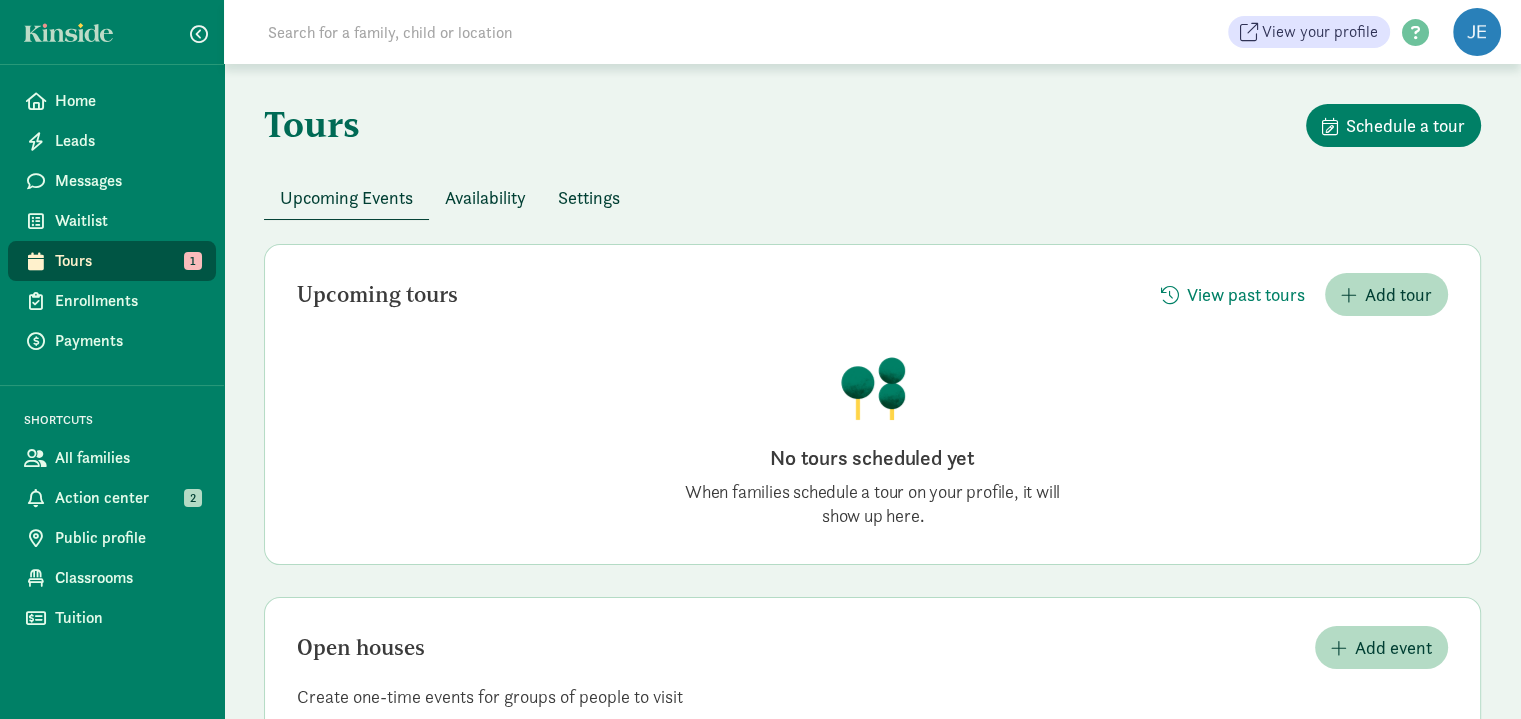 click on "Availability" at bounding box center (485, 197) 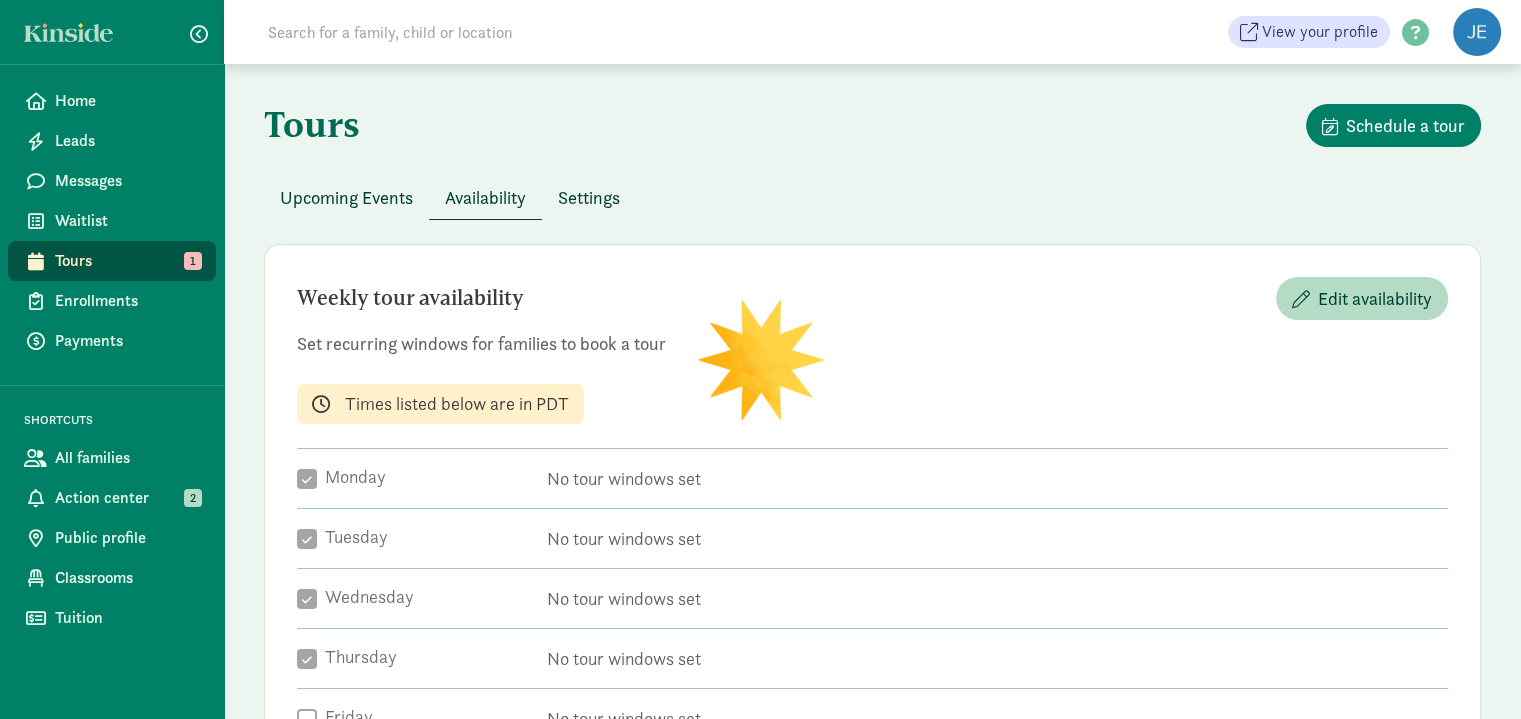 checkbox on "true" 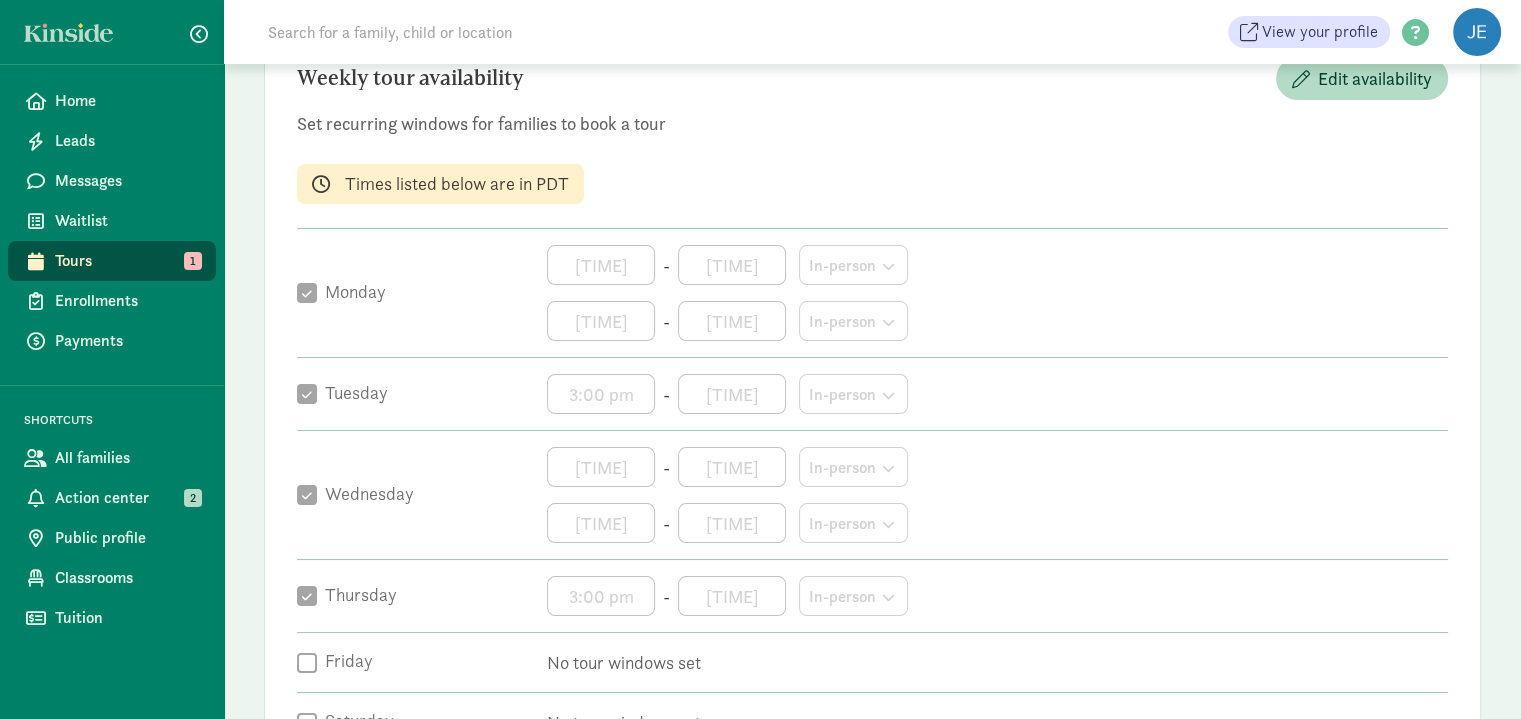 scroll, scrollTop: 100, scrollLeft: 0, axis: vertical 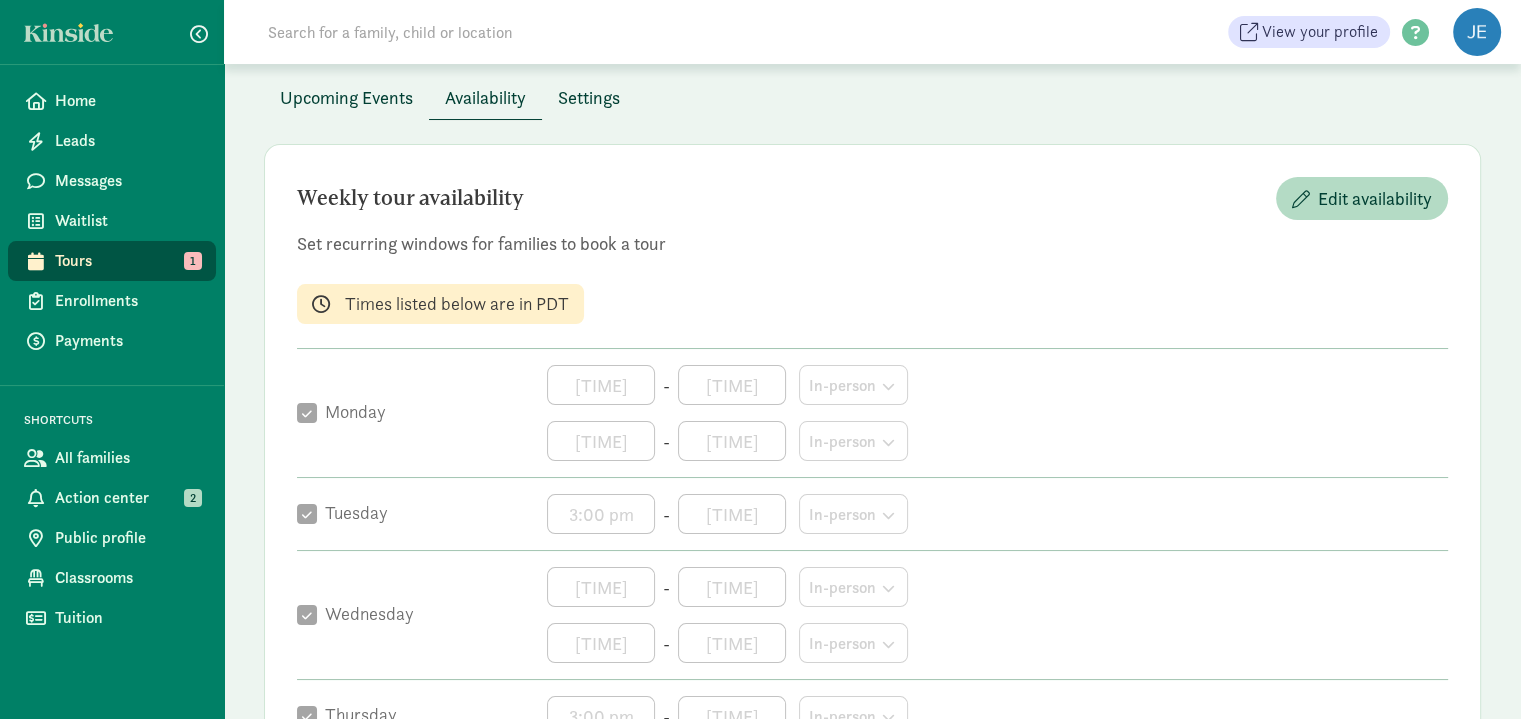 click on "Settings" at bounding box center [589, 97] 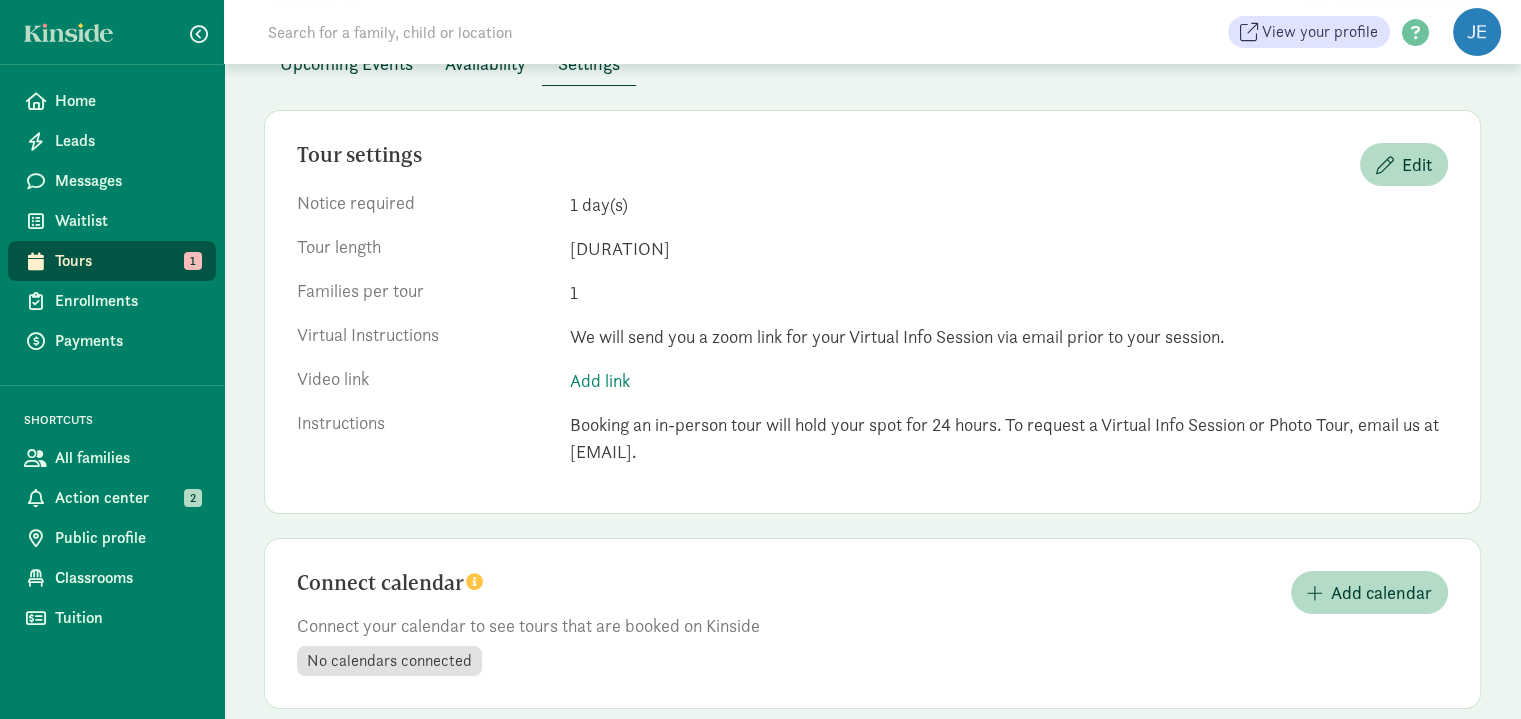 scroll, scrollTop: 163, scrollLeft: 0, axis: vertical 